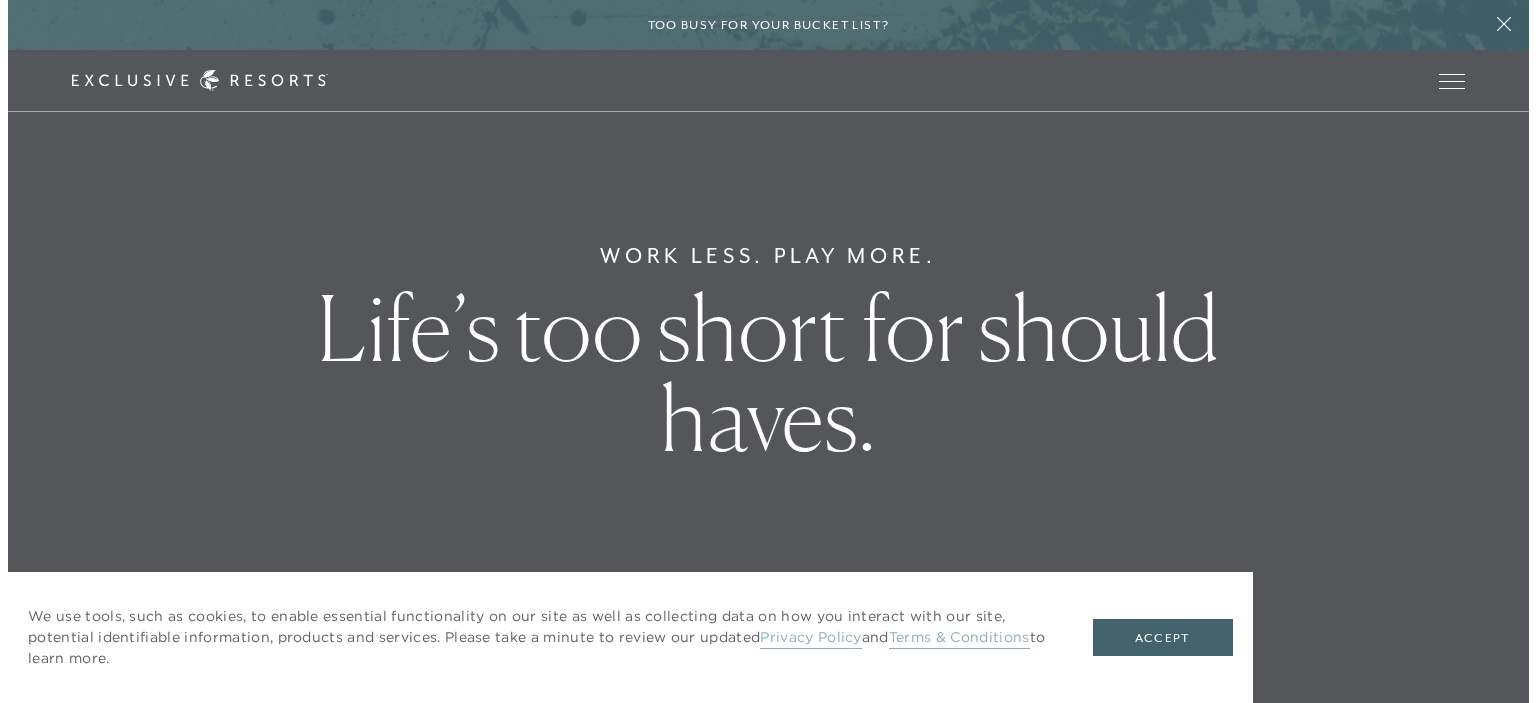 scroll, scrollTop: 0, scrollLeft: 0, axis: both 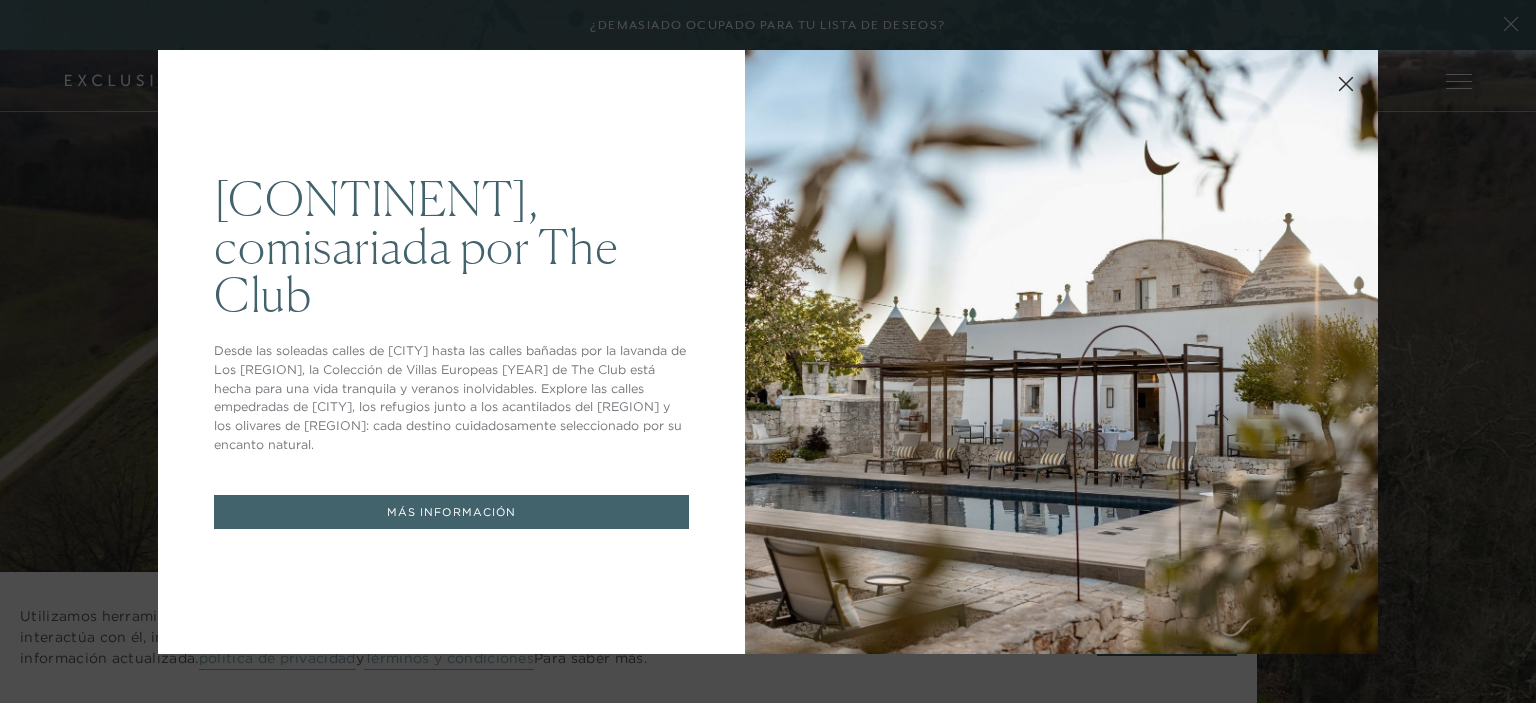 click 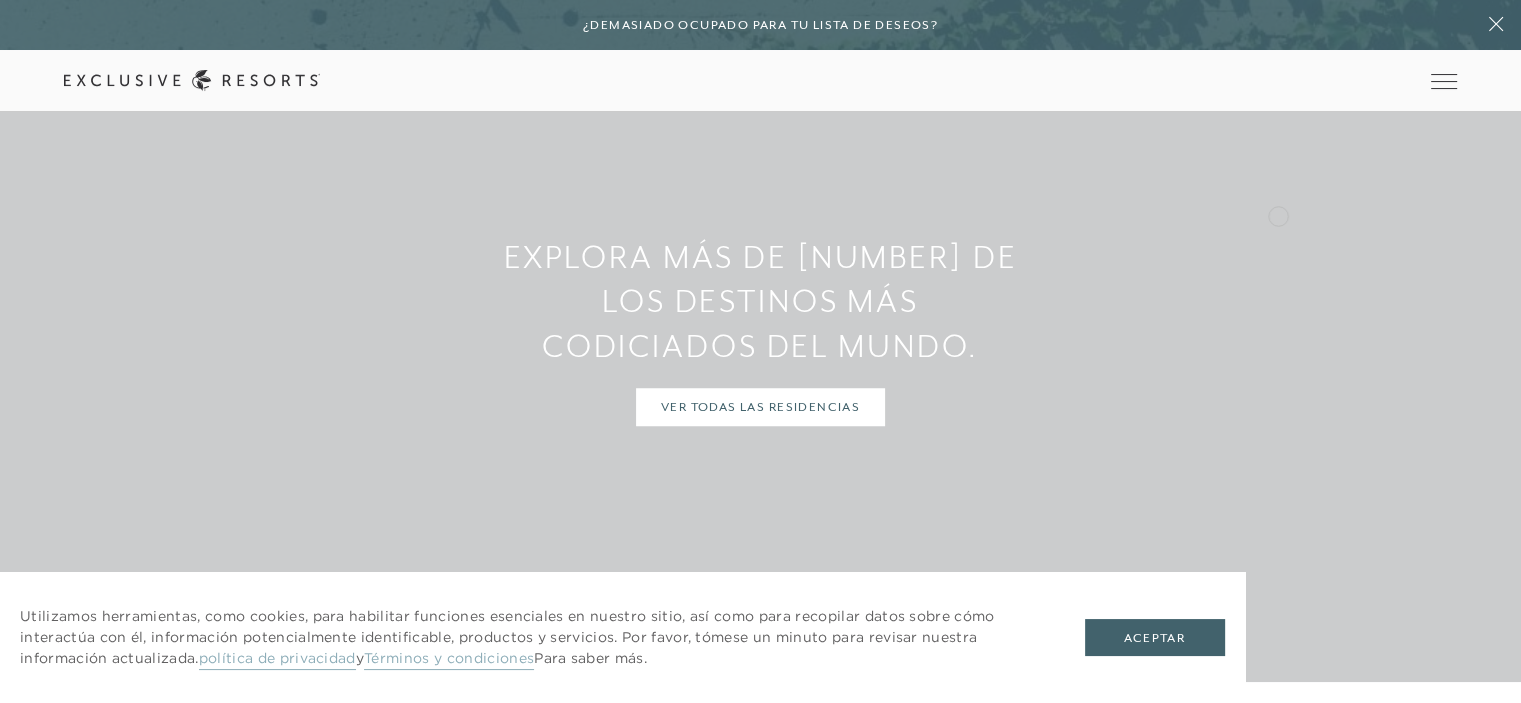 scroll, scrollTop: 1500, scrollLeft: 0, axis: vertical 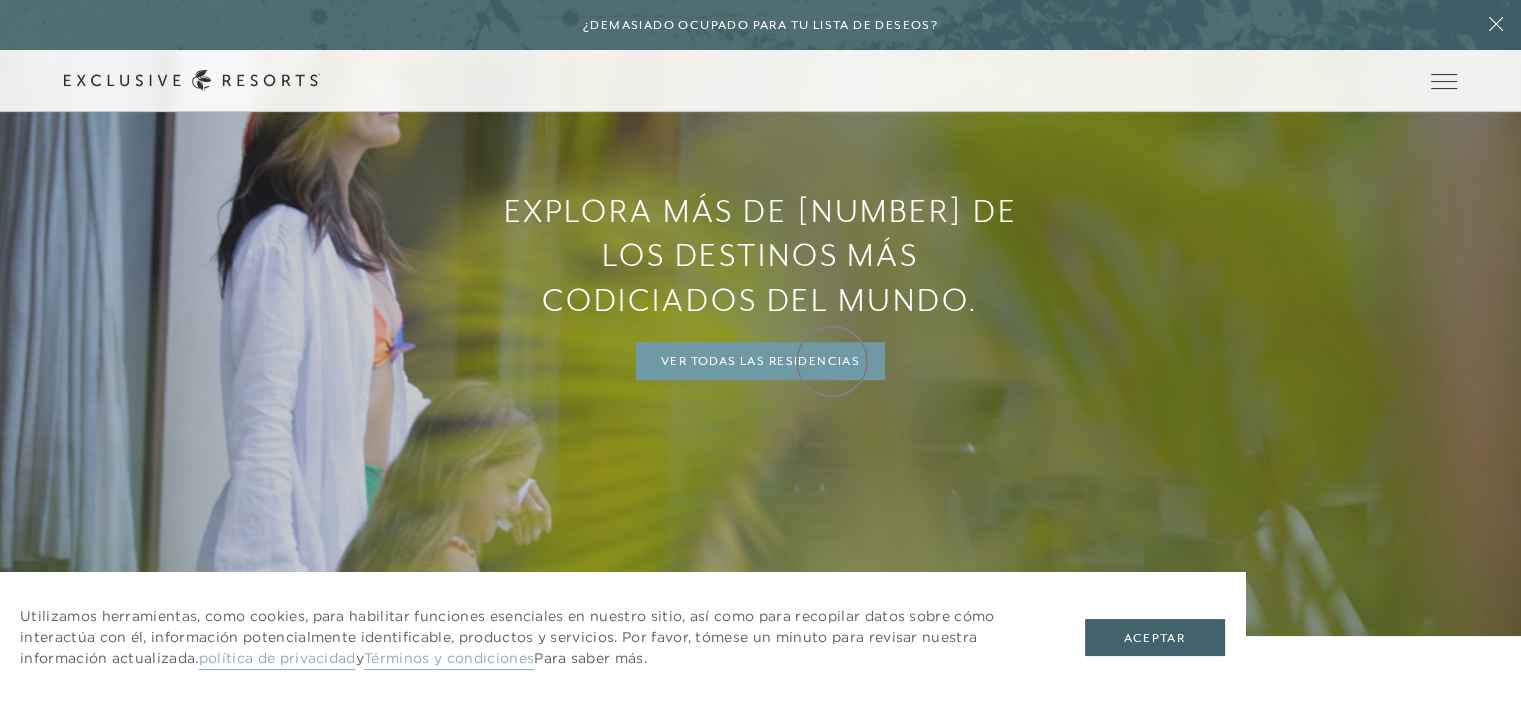 click on "Ver todas las residencias" at bounding box center (760, 361) 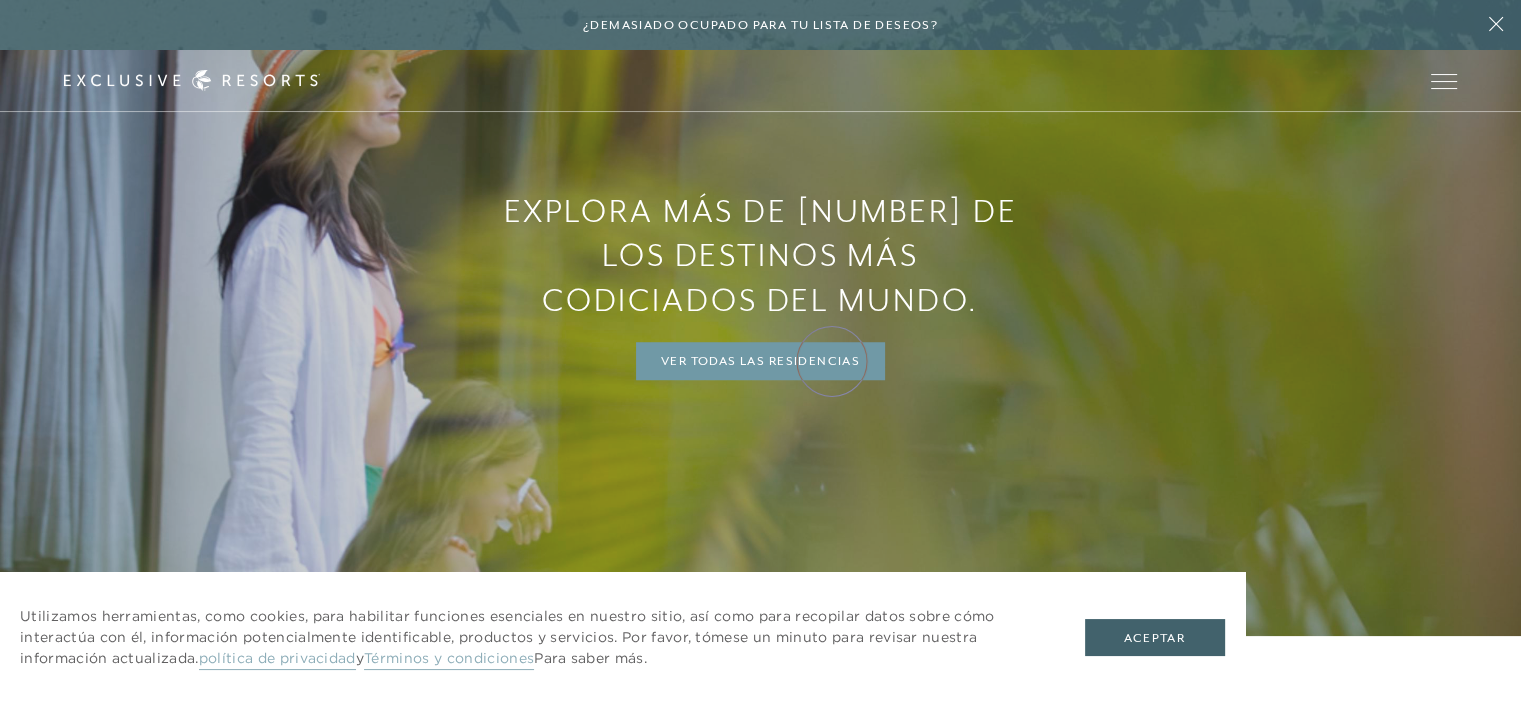 scroll, scrollTop: 0, scrollLeft: 0, axis: both 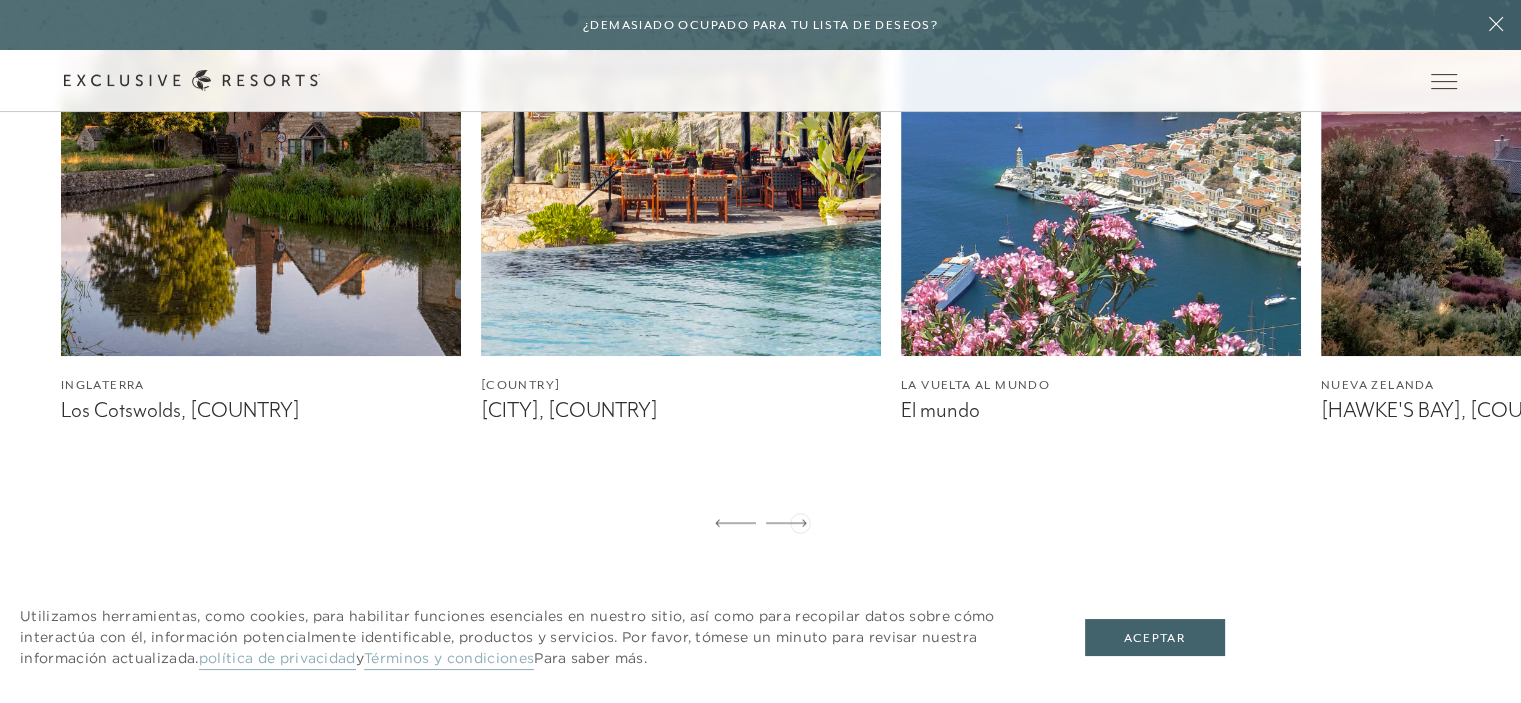 click 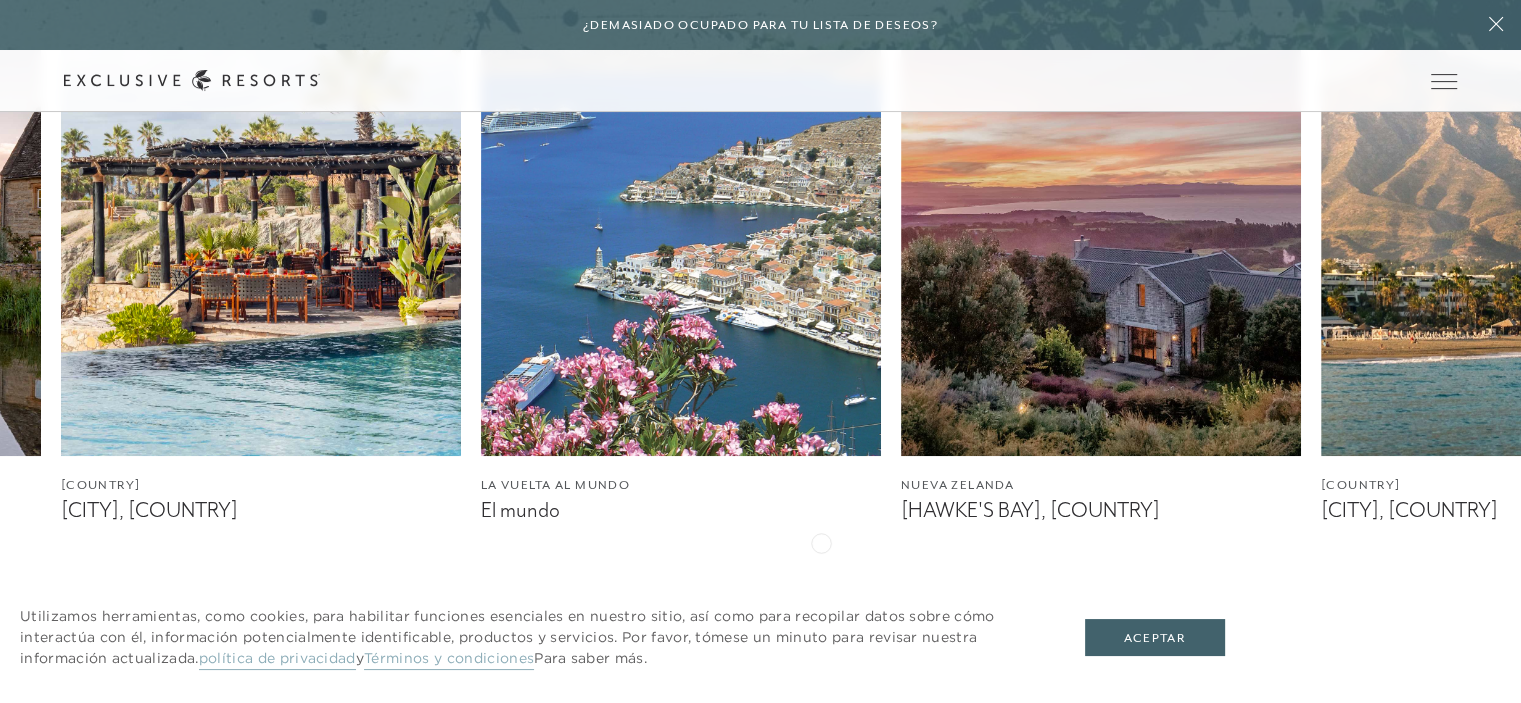 scroll, scrollTop: 1300, scrollLeft: 0, axis: vertical 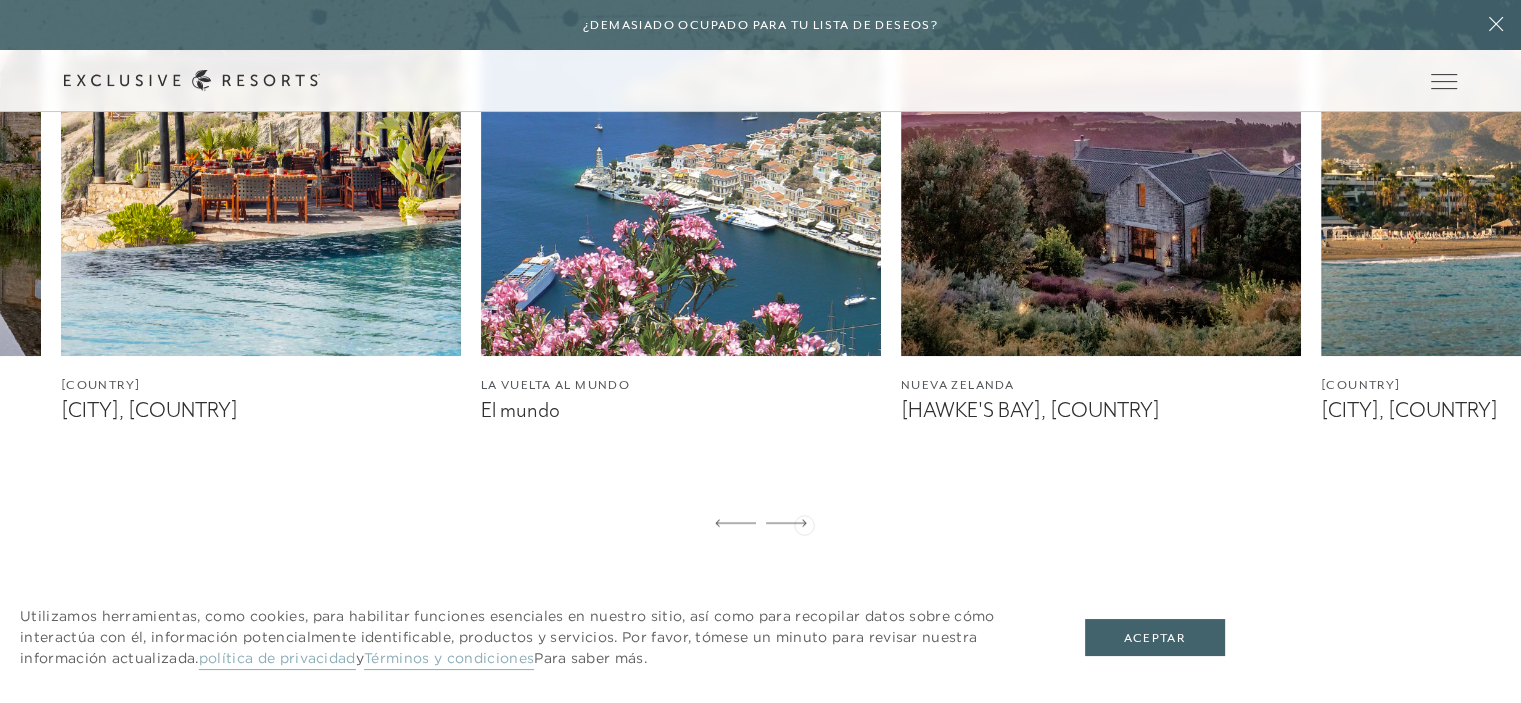 click 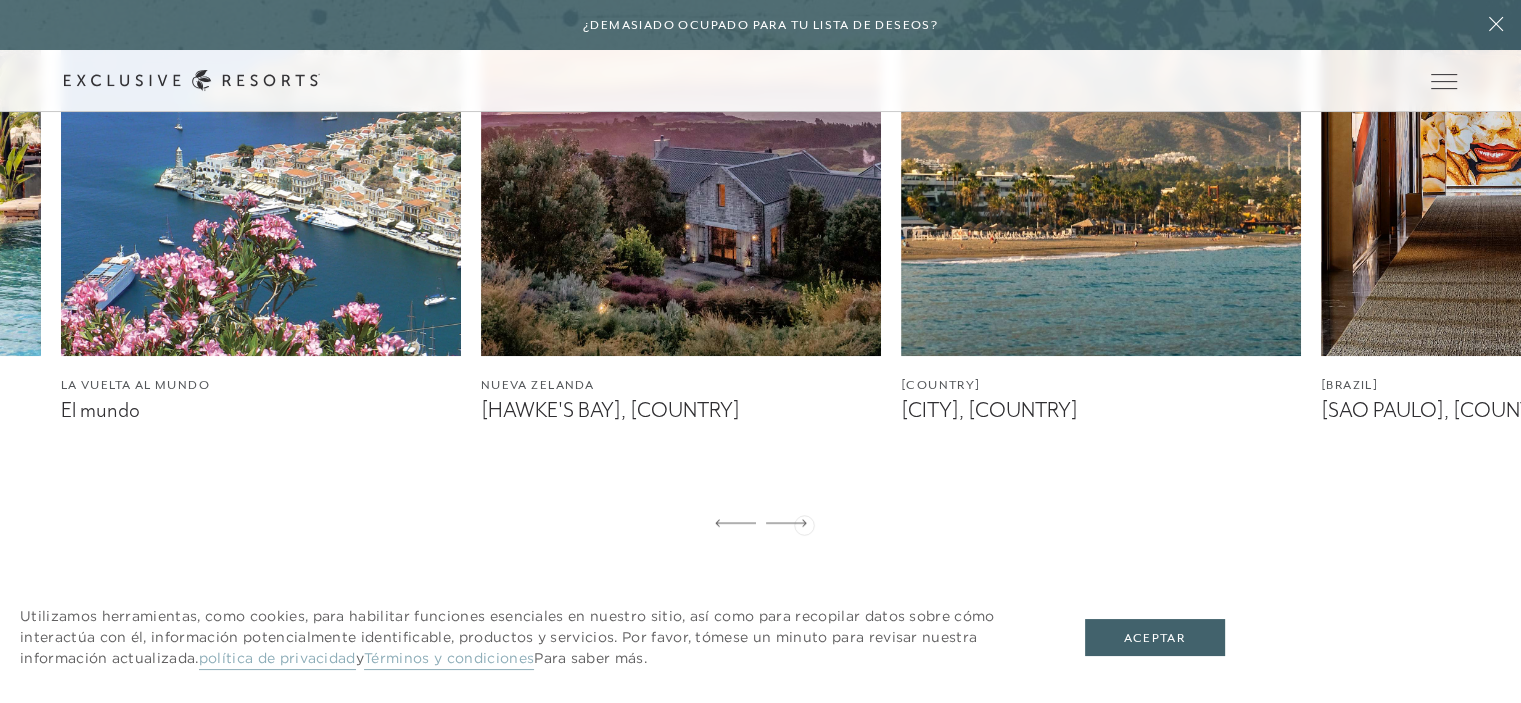click 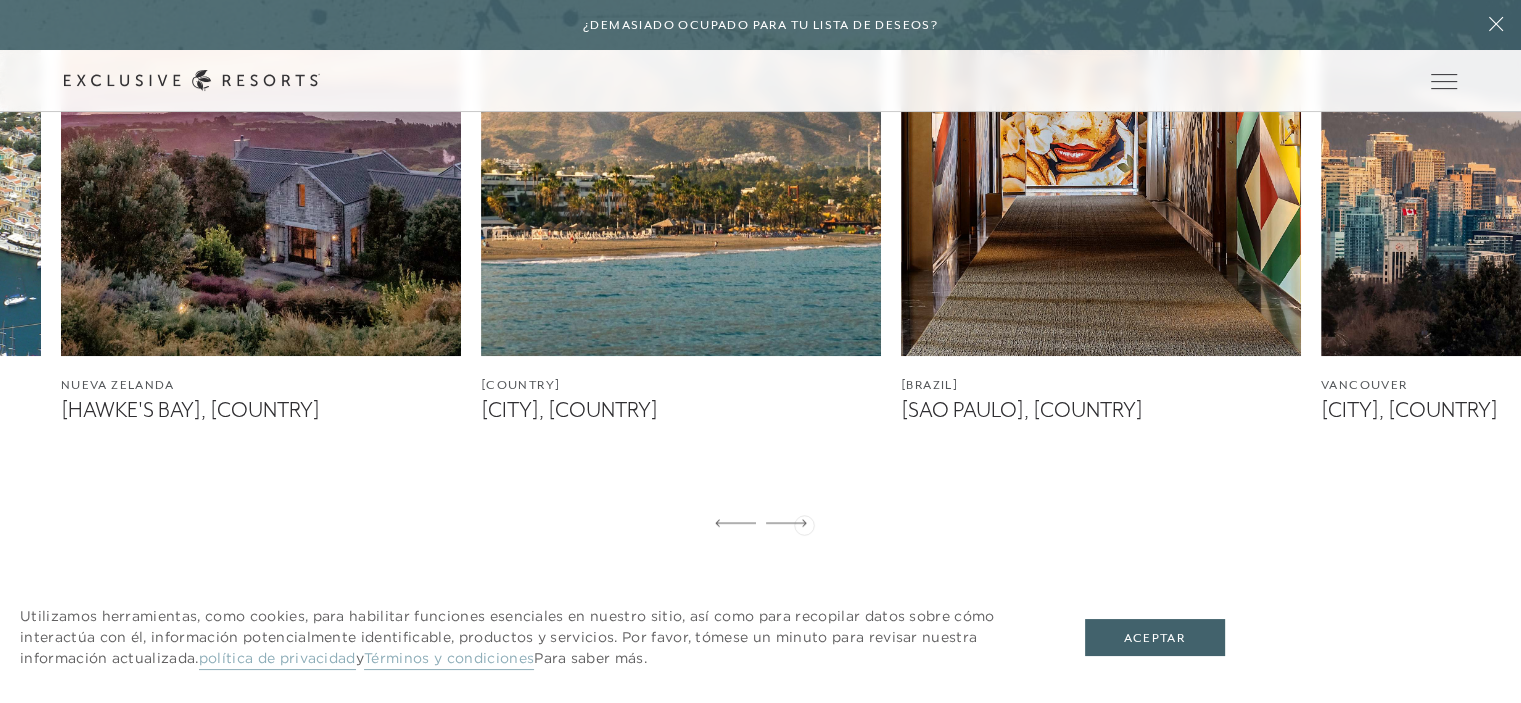 click 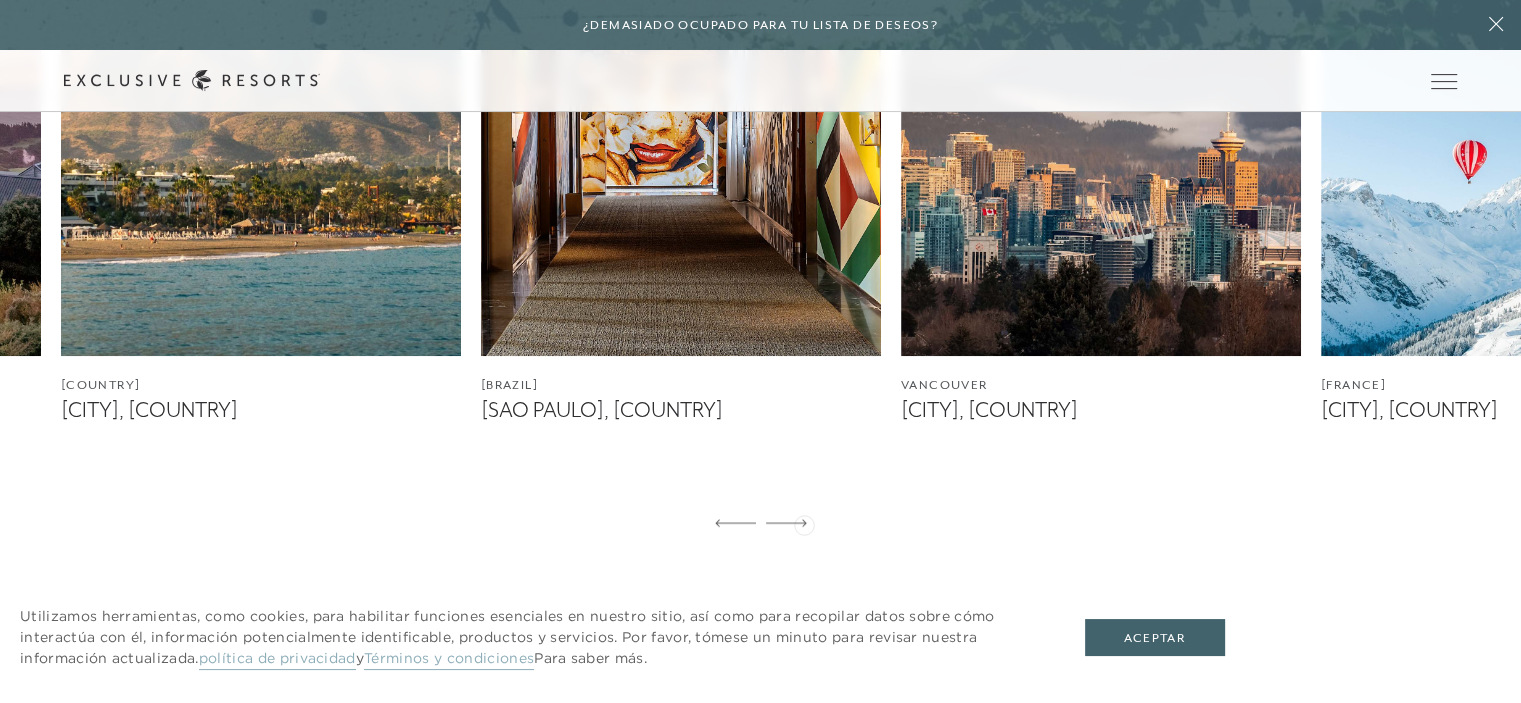 click 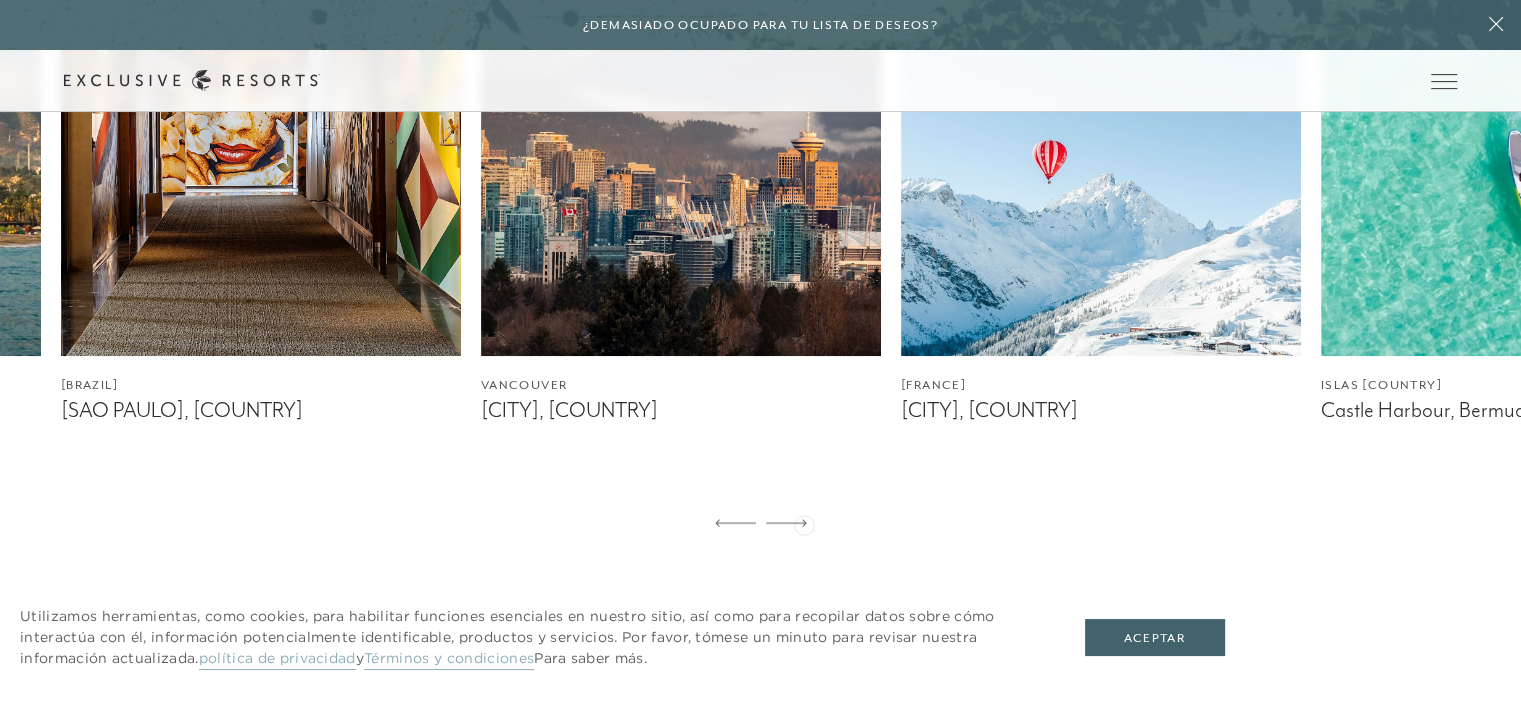 click 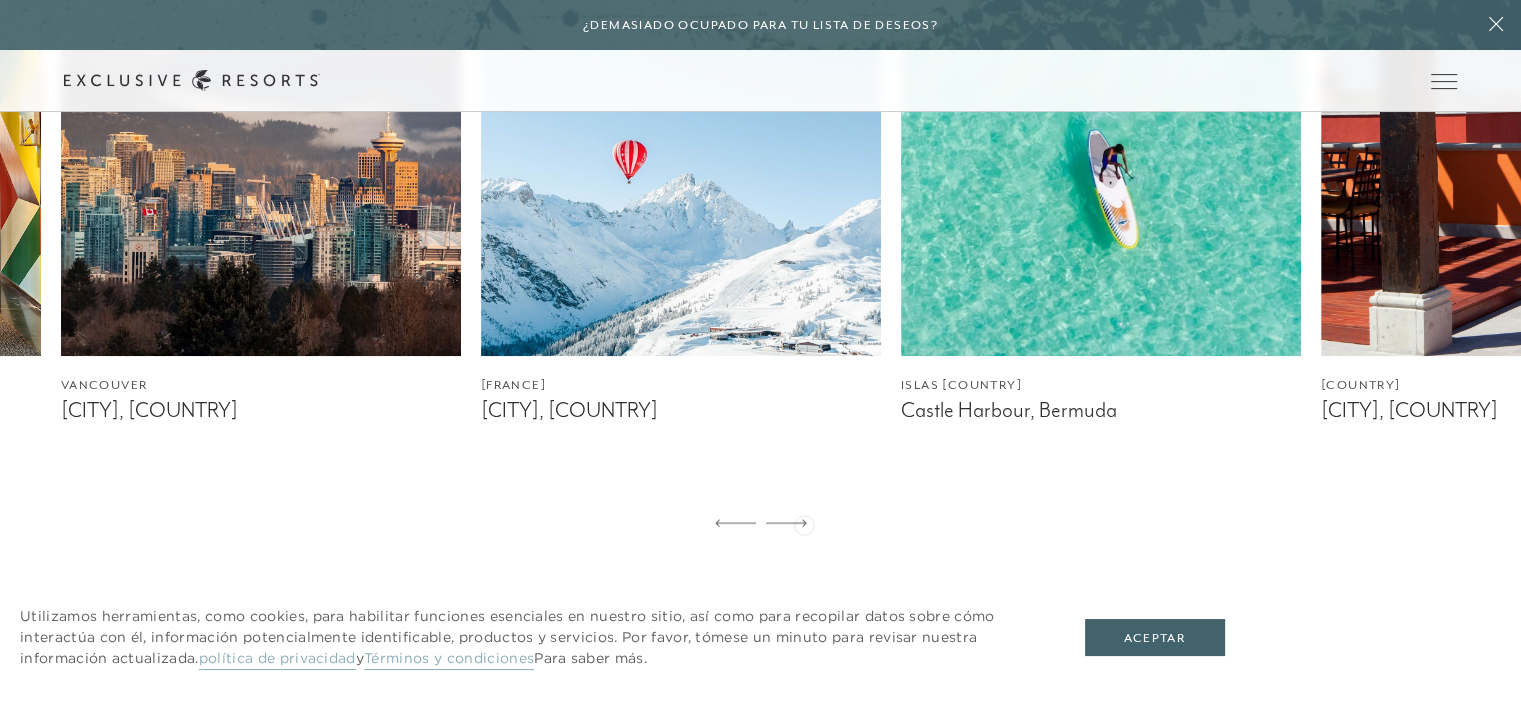 click 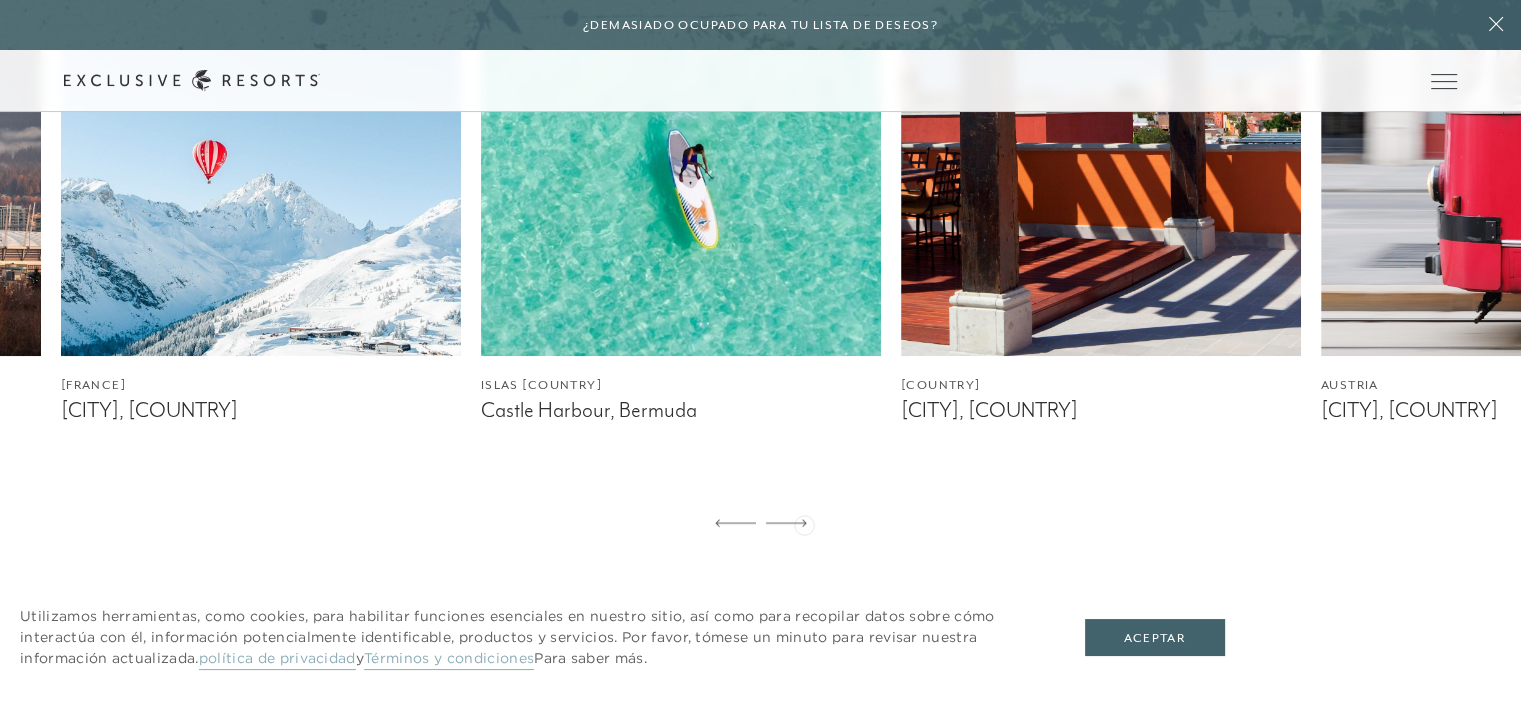 click 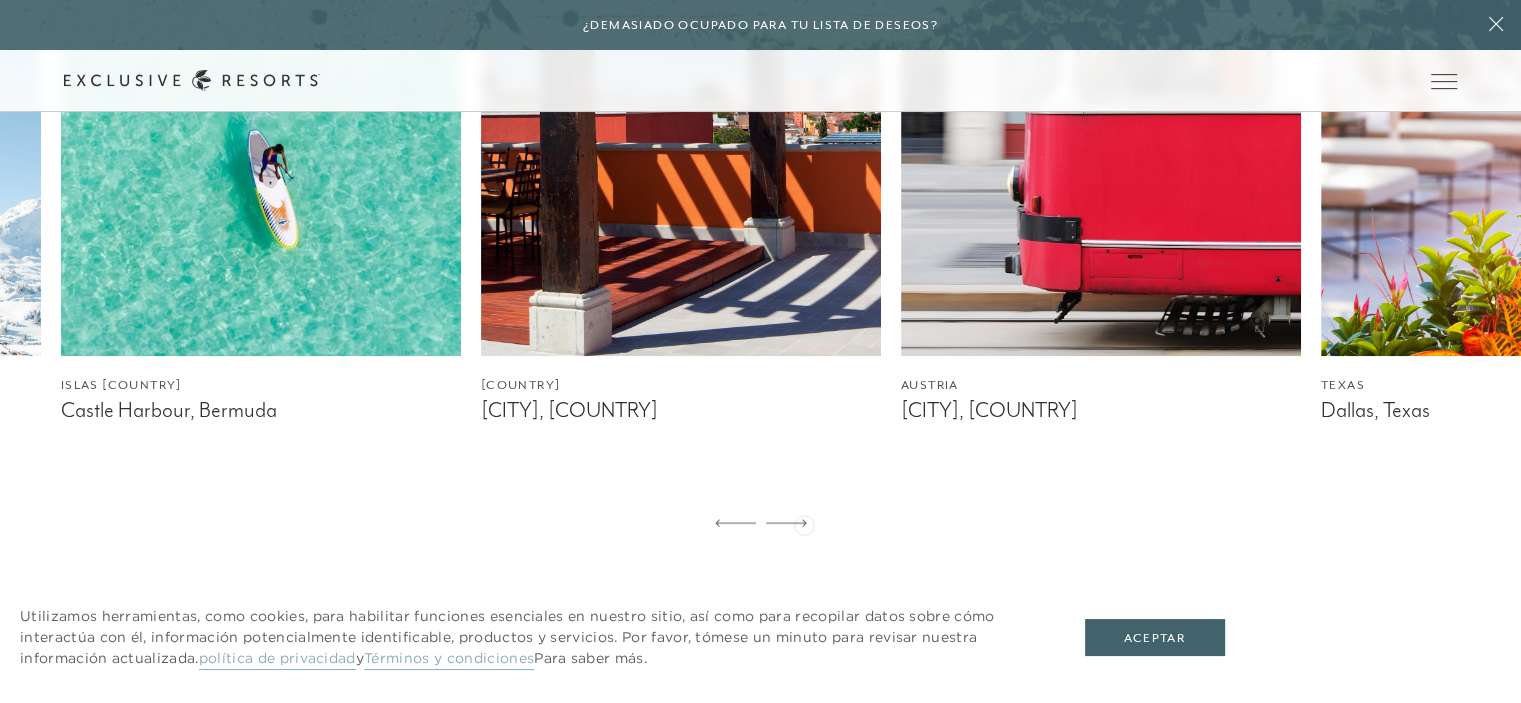 click 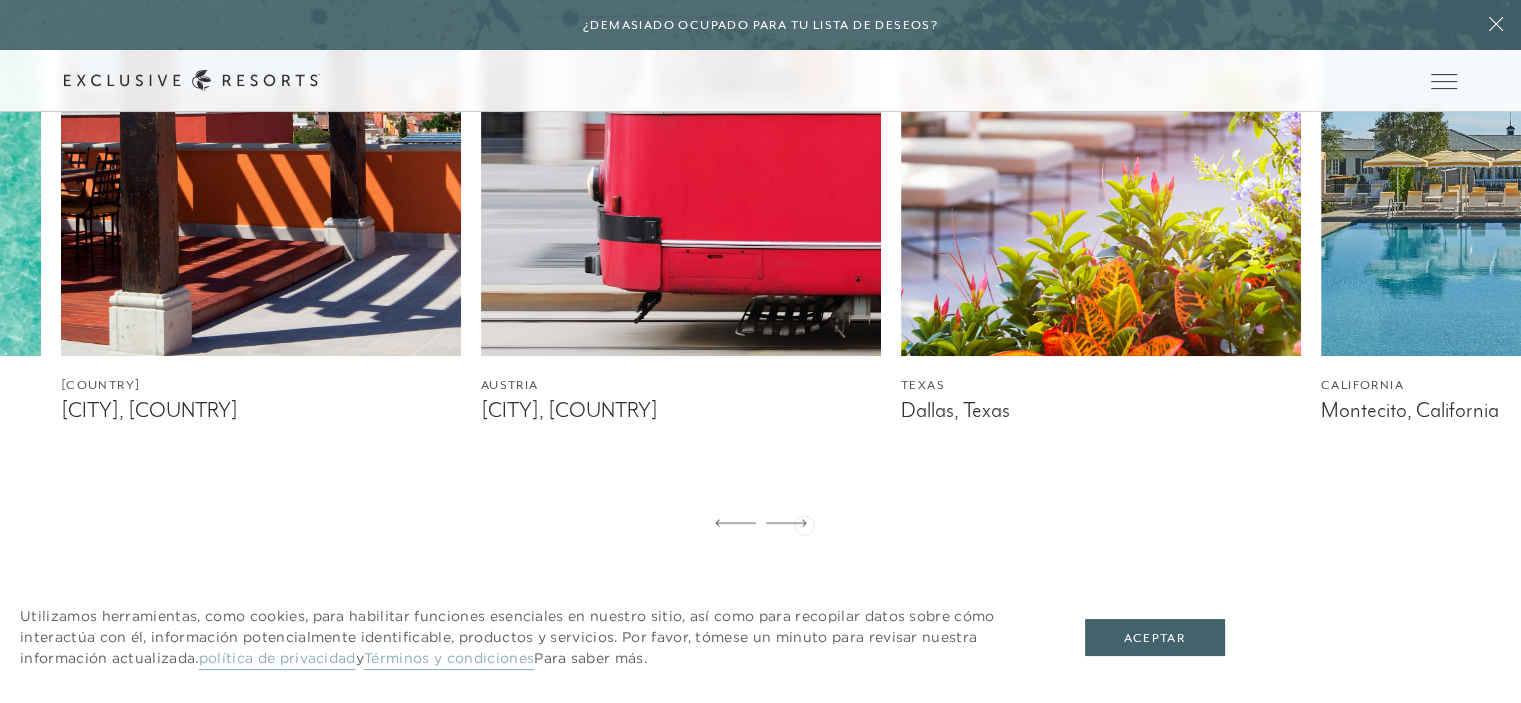 click 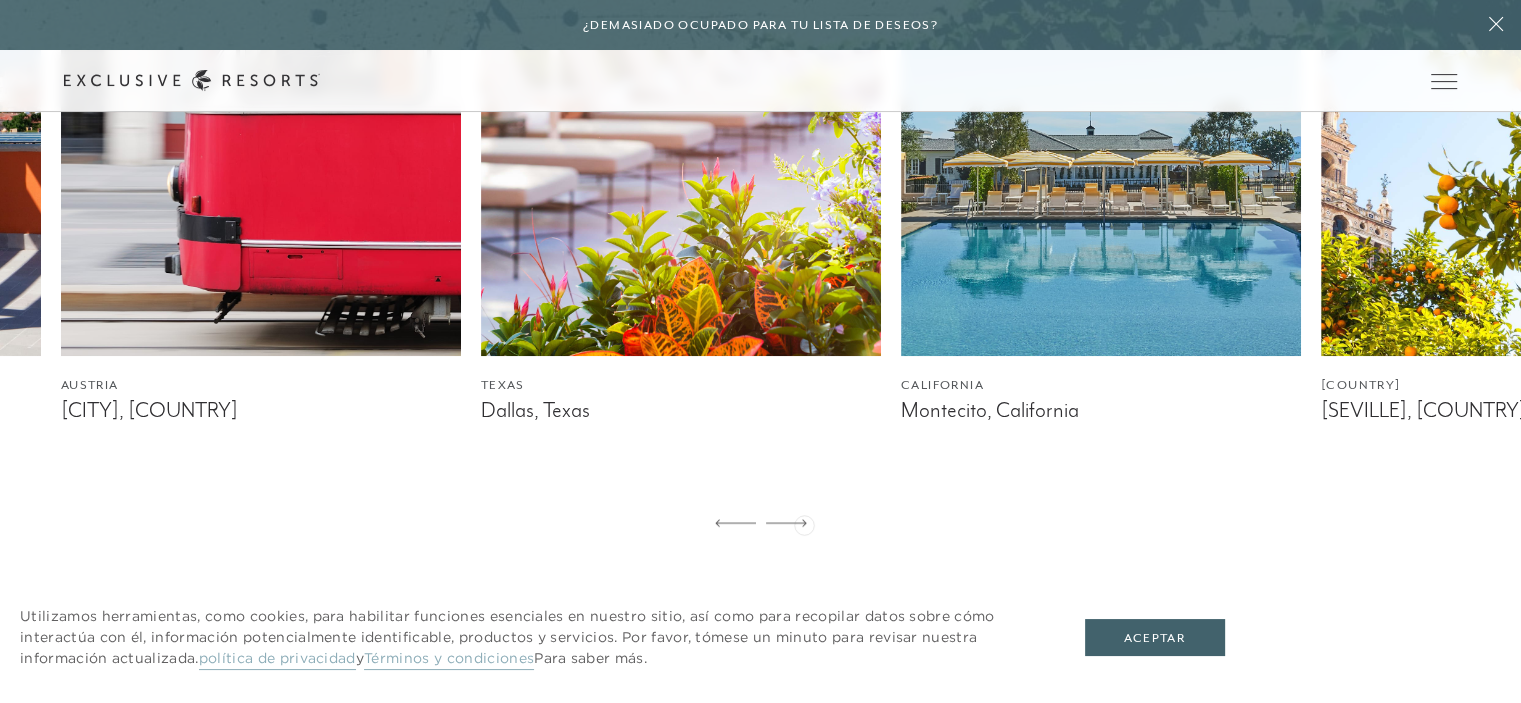 click 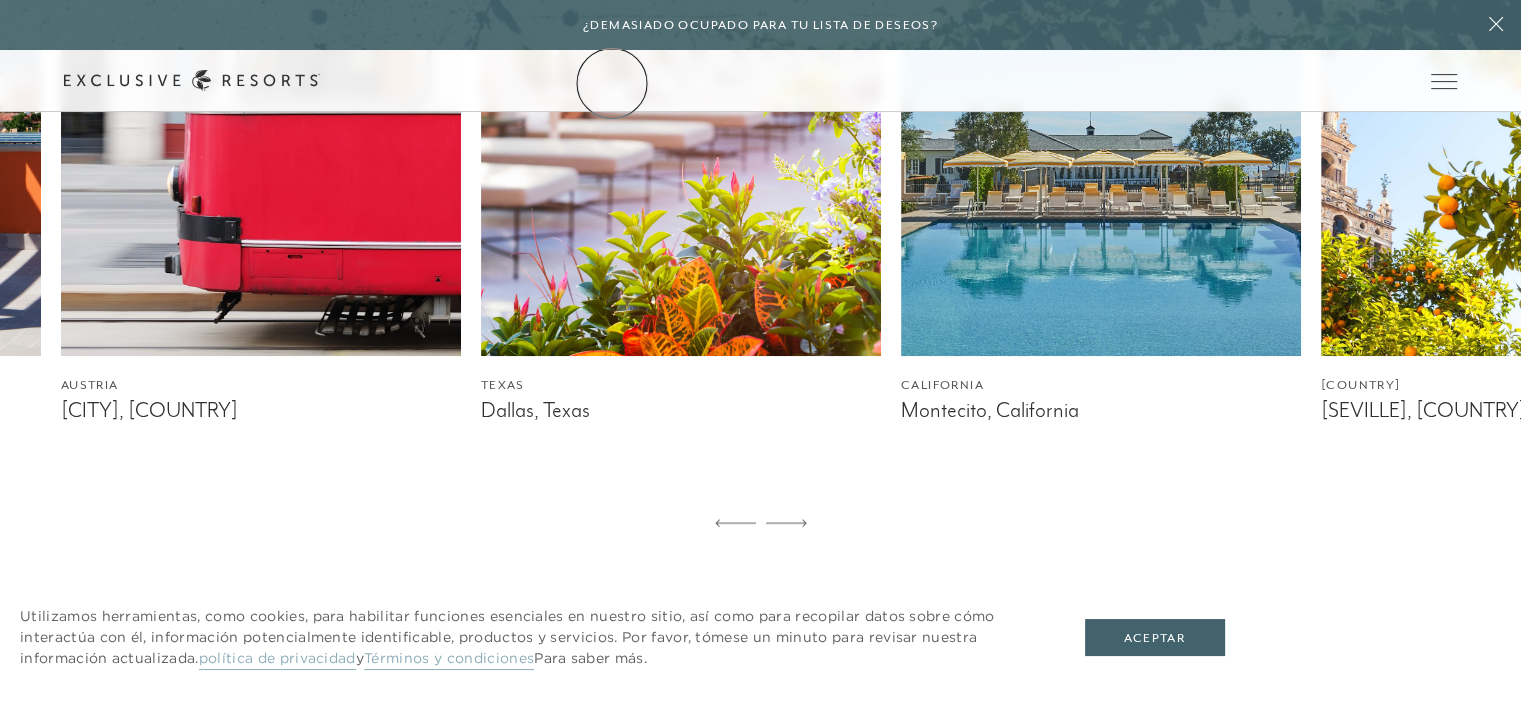 click on "La colección" at bounding box center (0, 0) 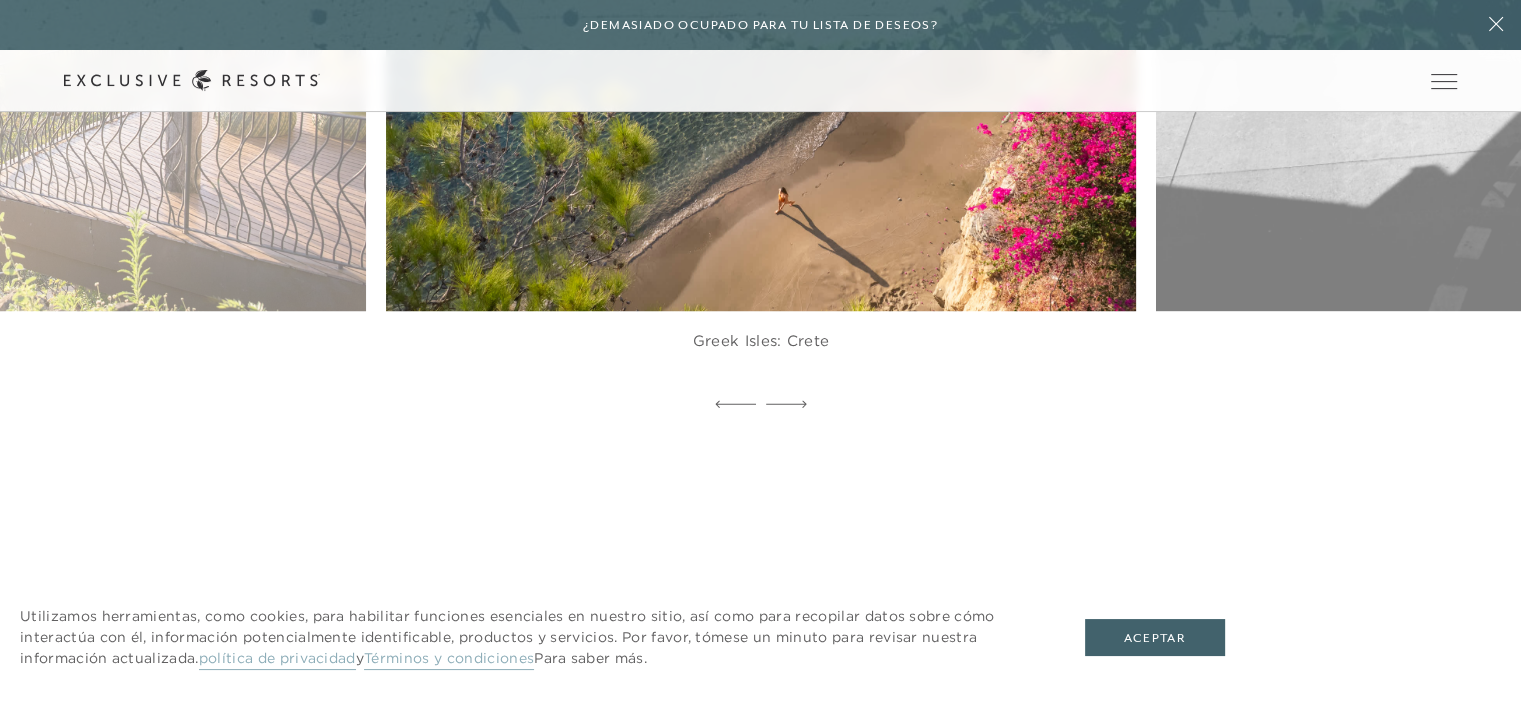 scroll, scrollTop: 0, scrollLeft: 0, axis: both 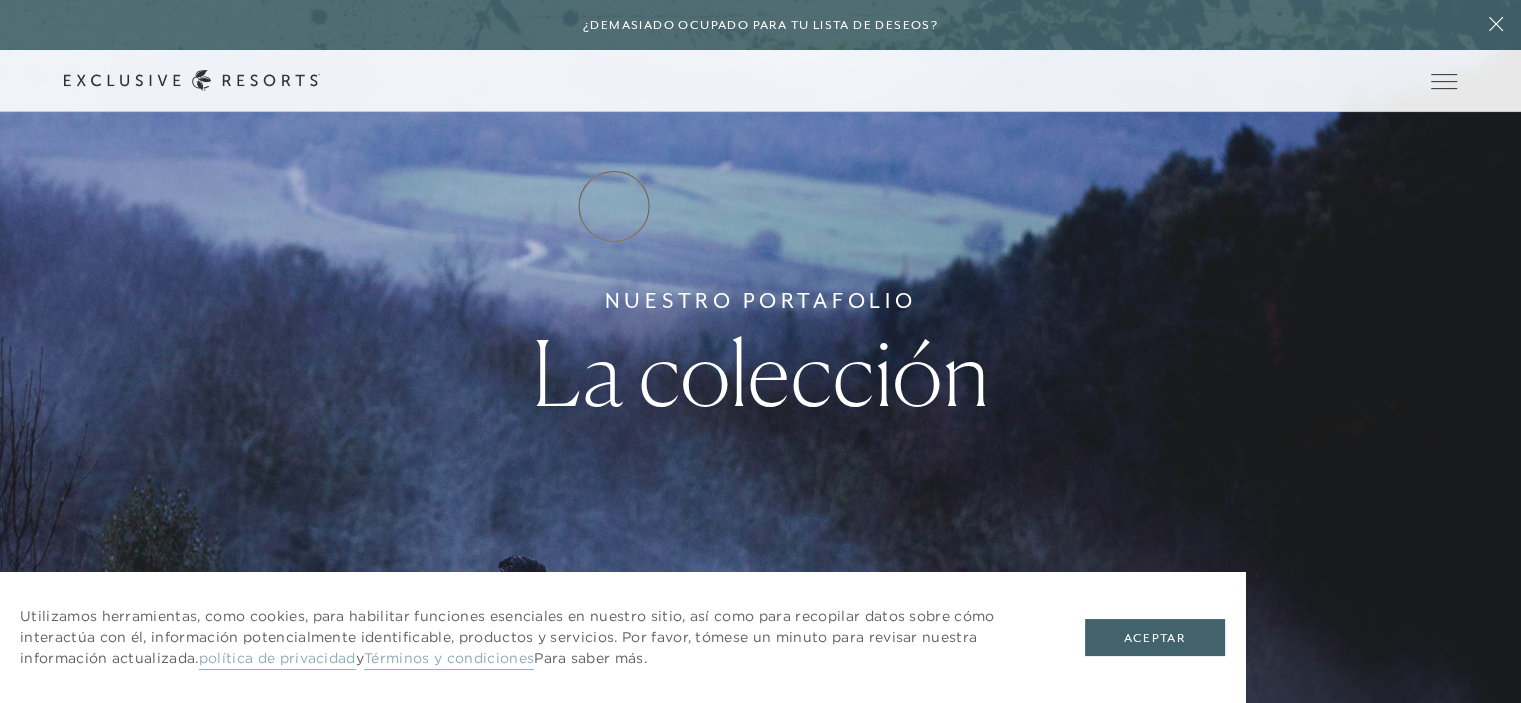 click on "Colección Residence" at bounding box center [0, 0] 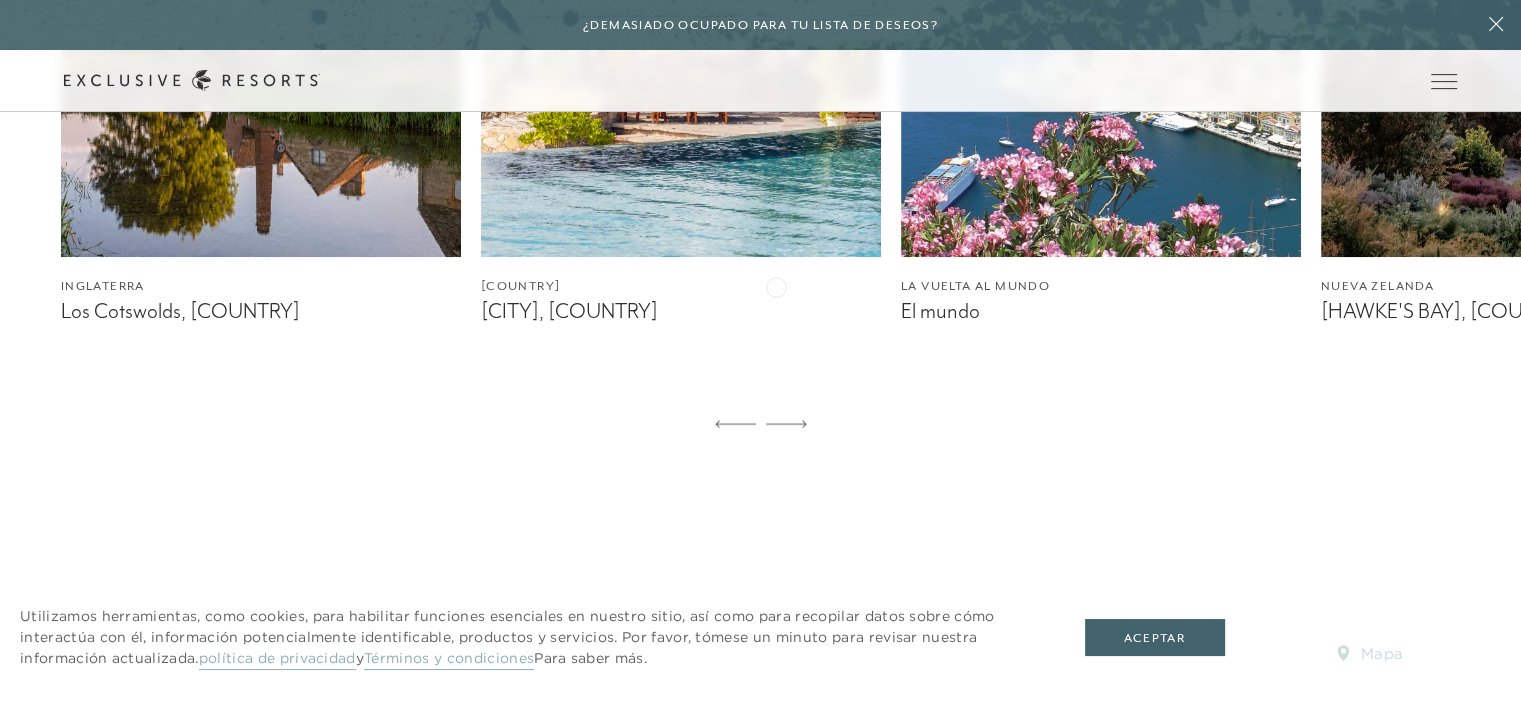 scroll, scrollTop: 1400, scrollLeft: 0, axis: vertical 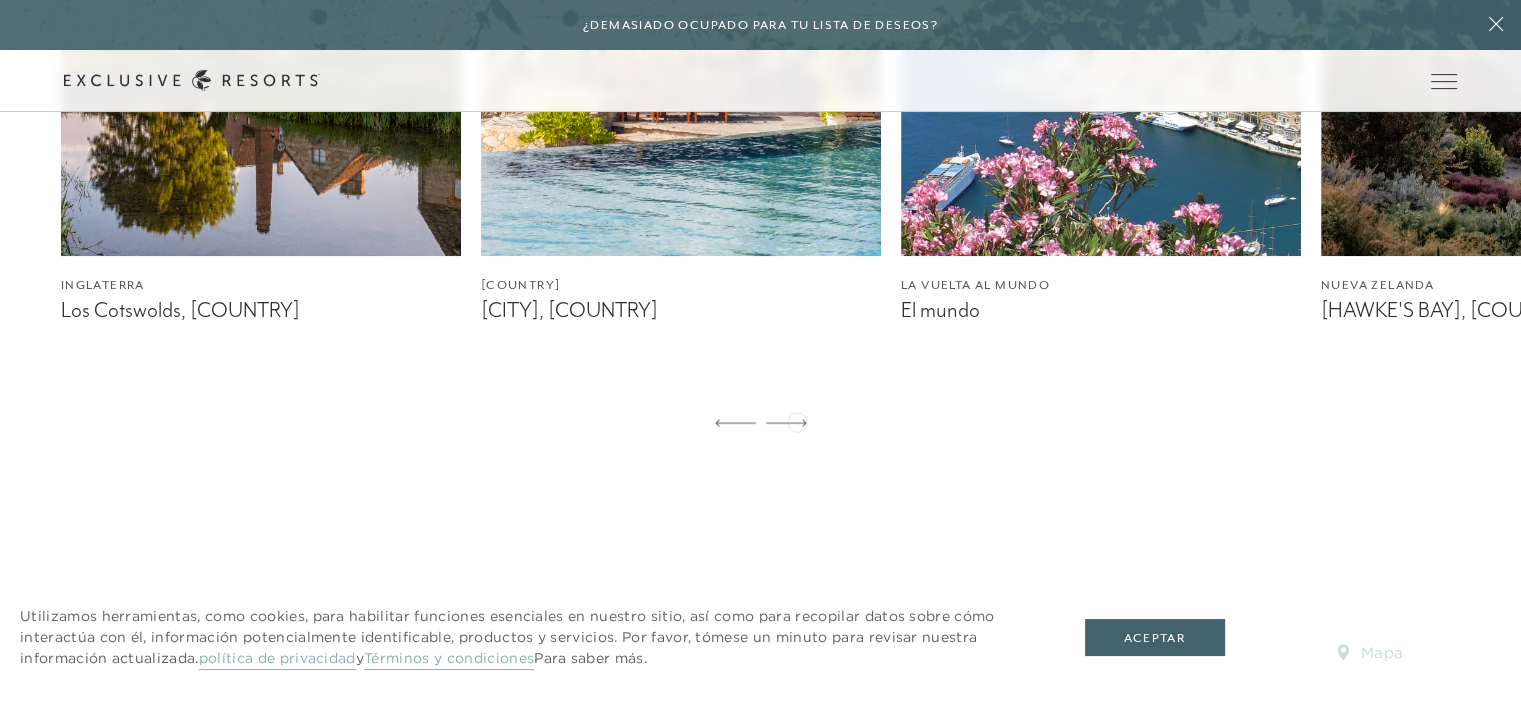 click 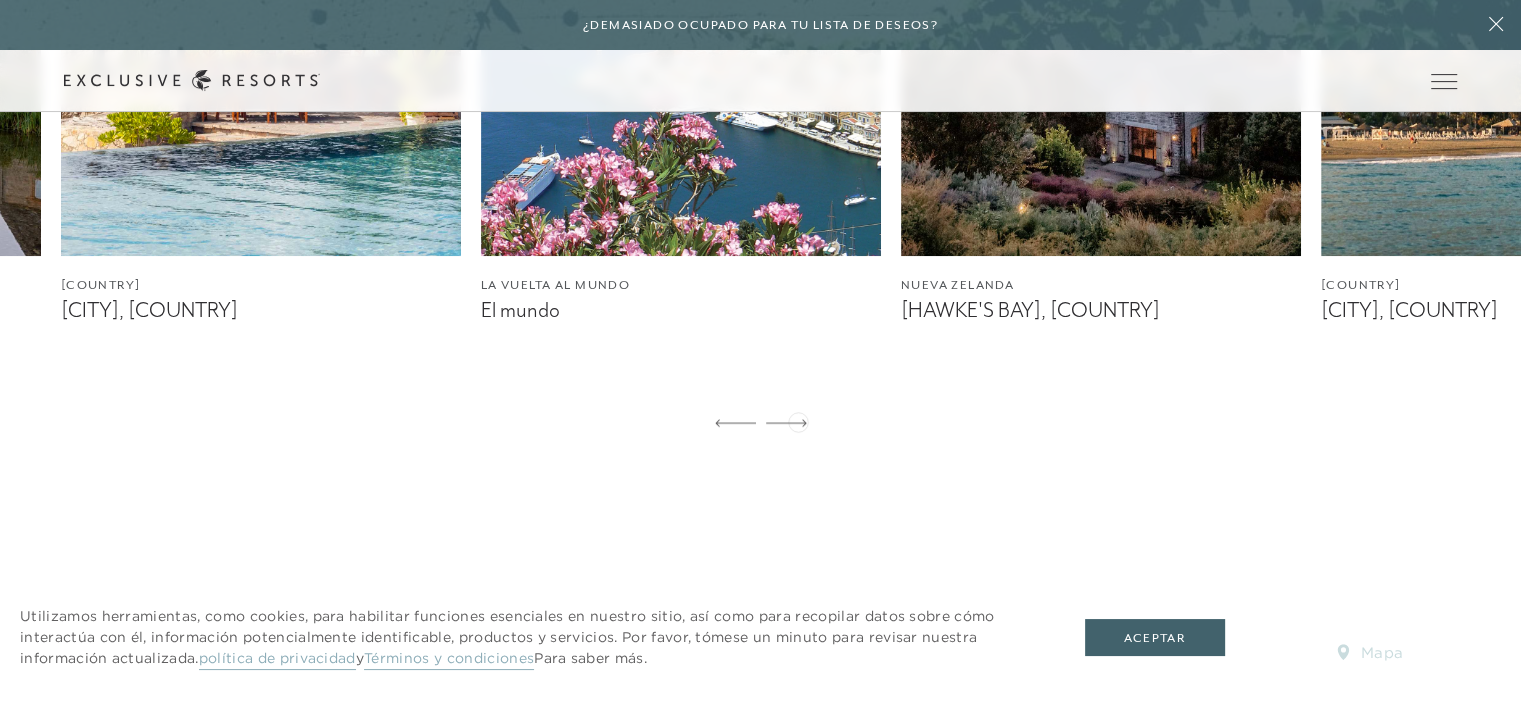click 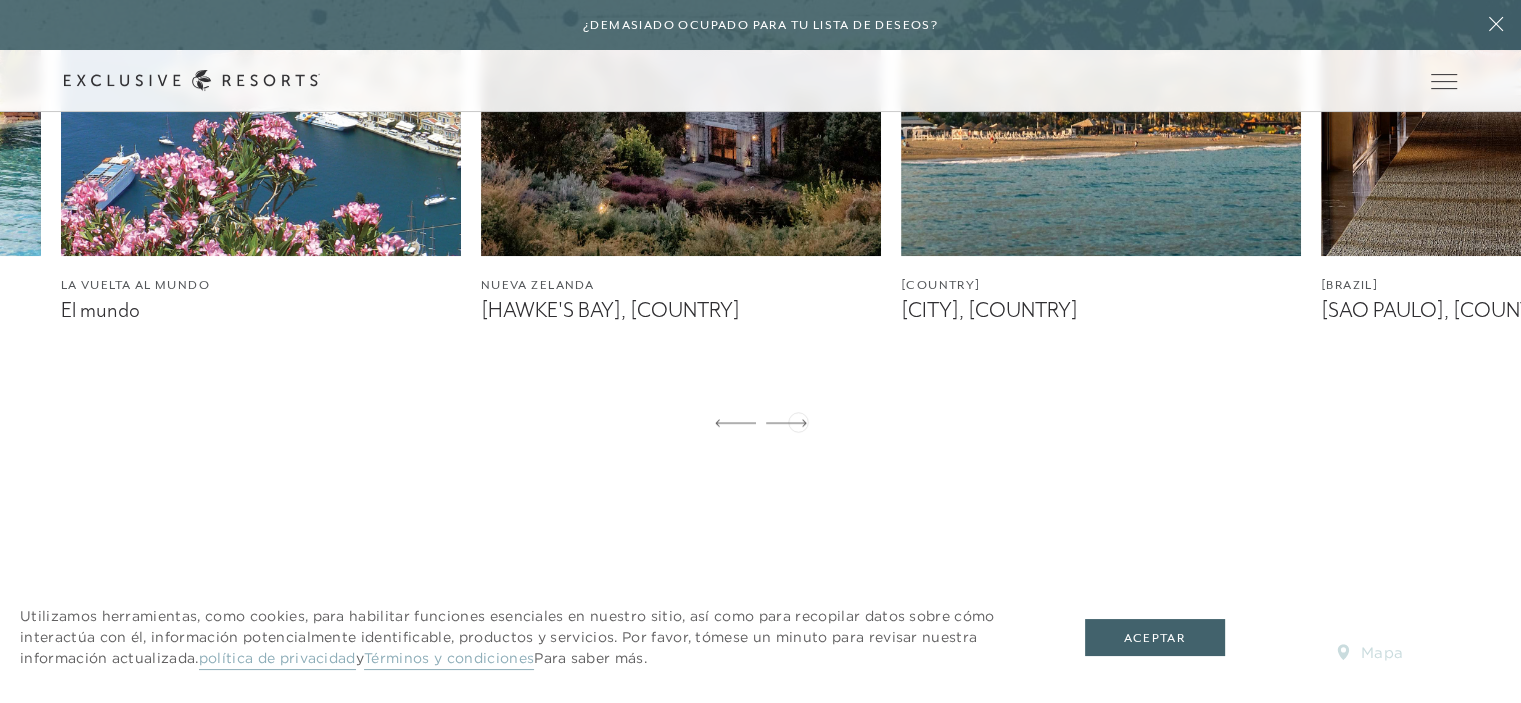 click 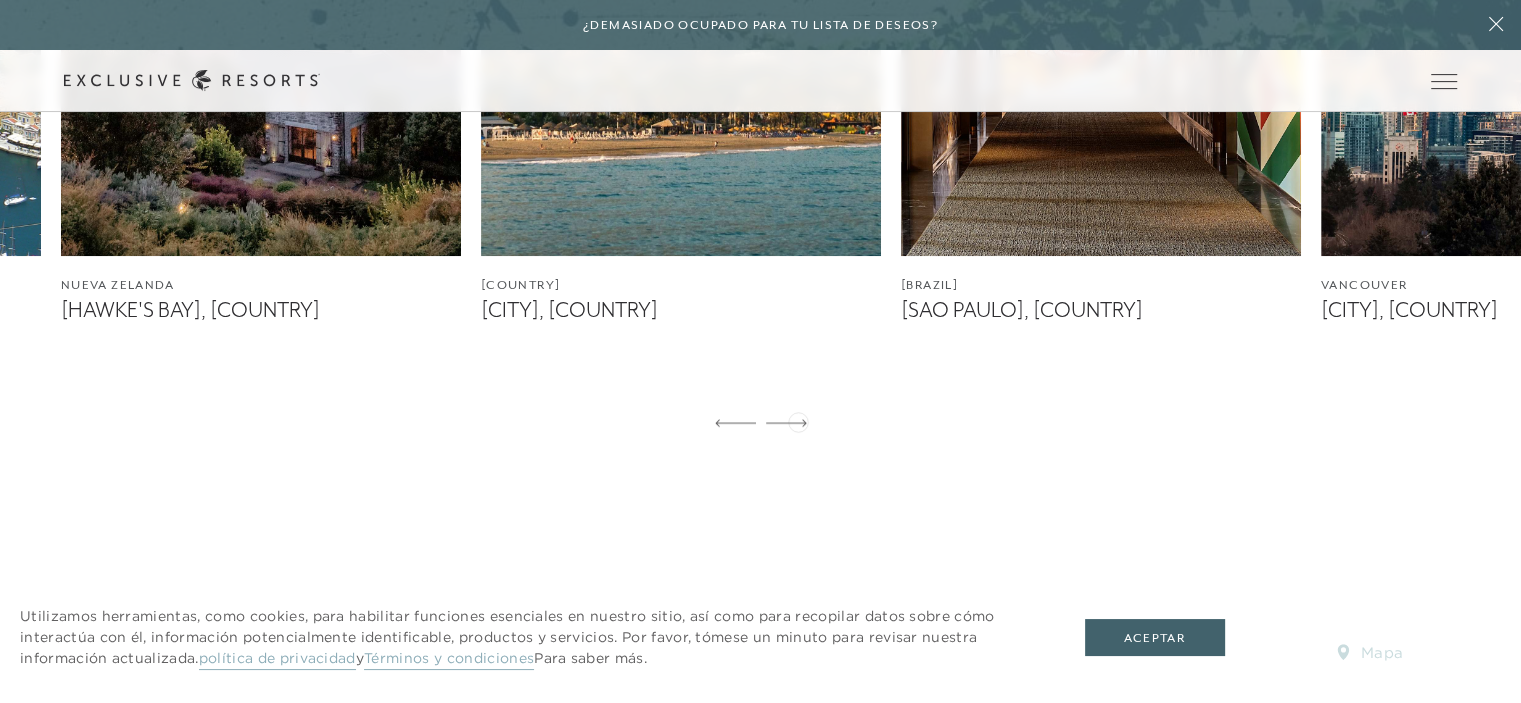 click 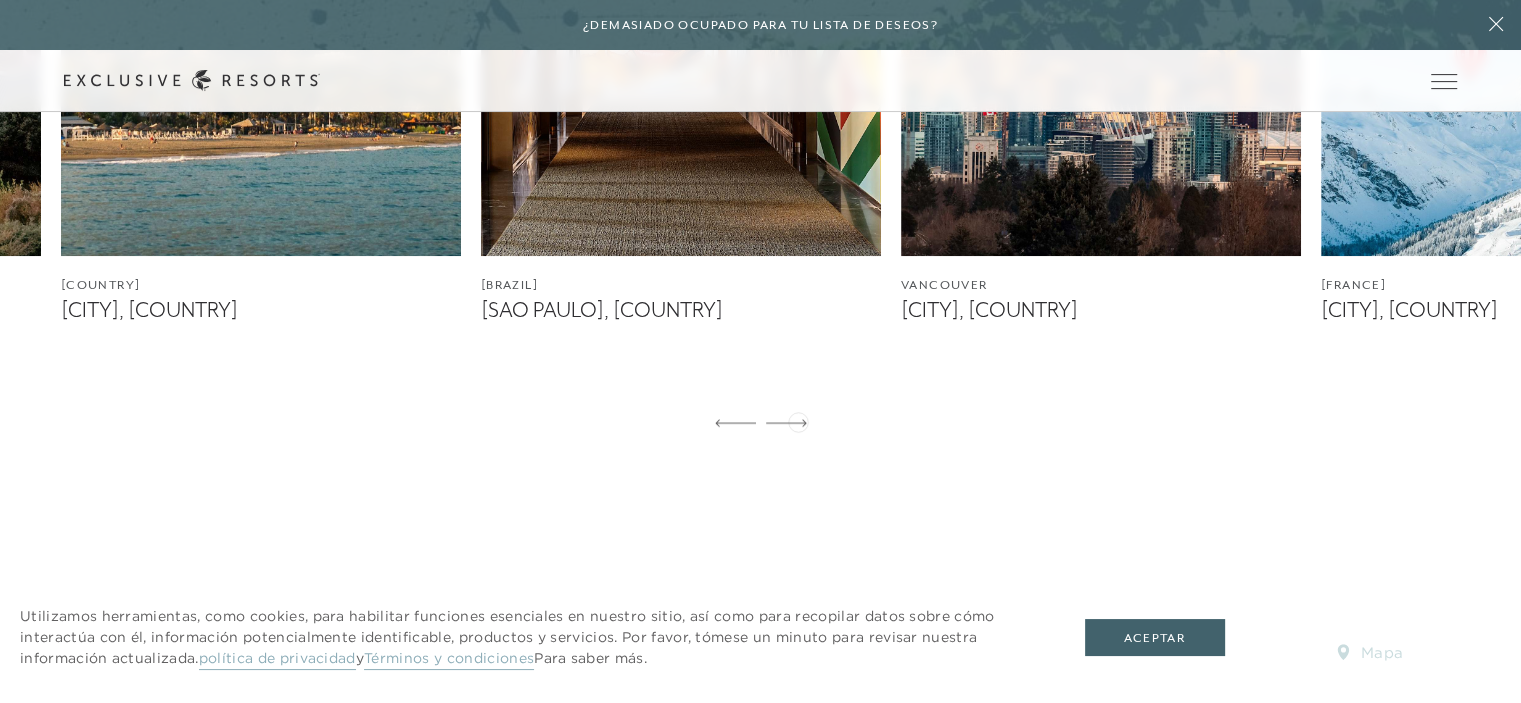 click 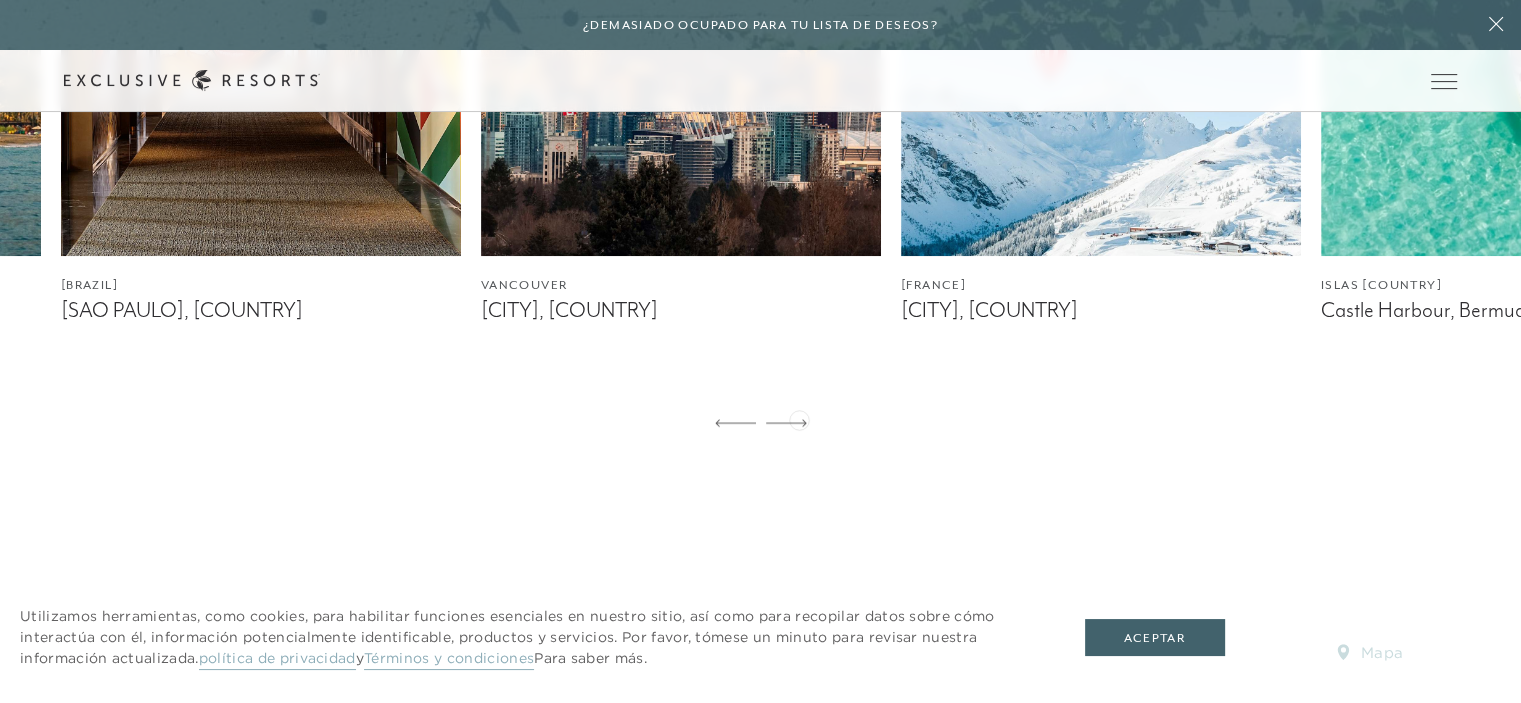 click 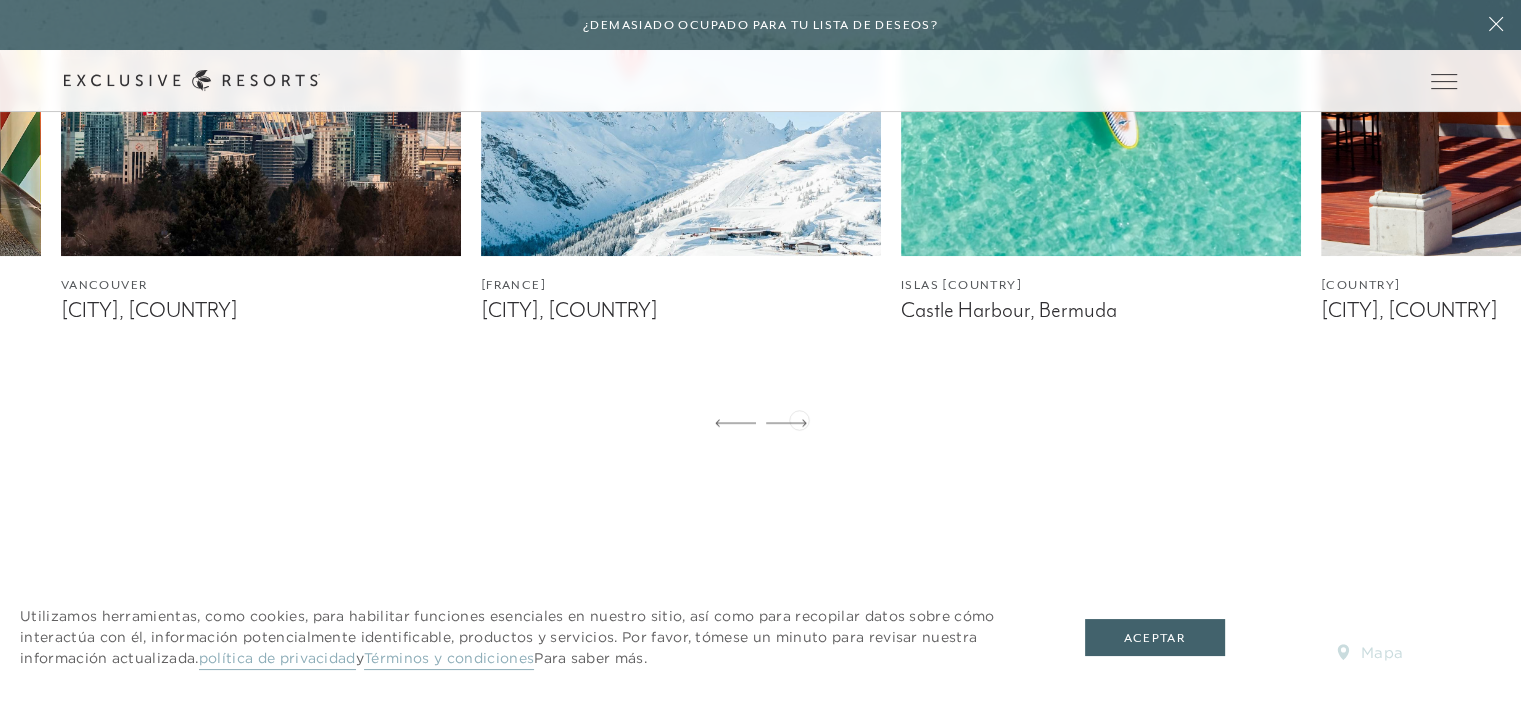 click 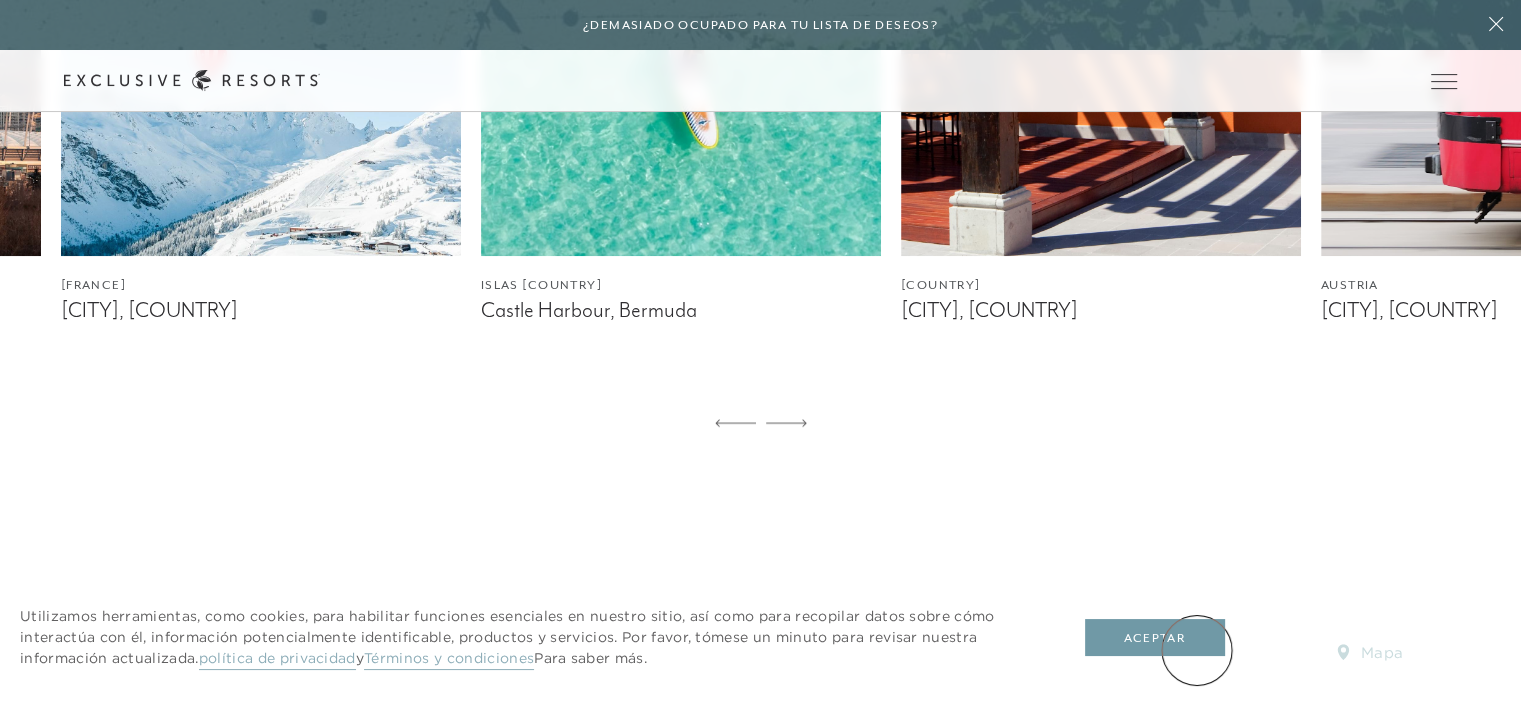 click on "Aceptar" at bounding box center (1155, 638) 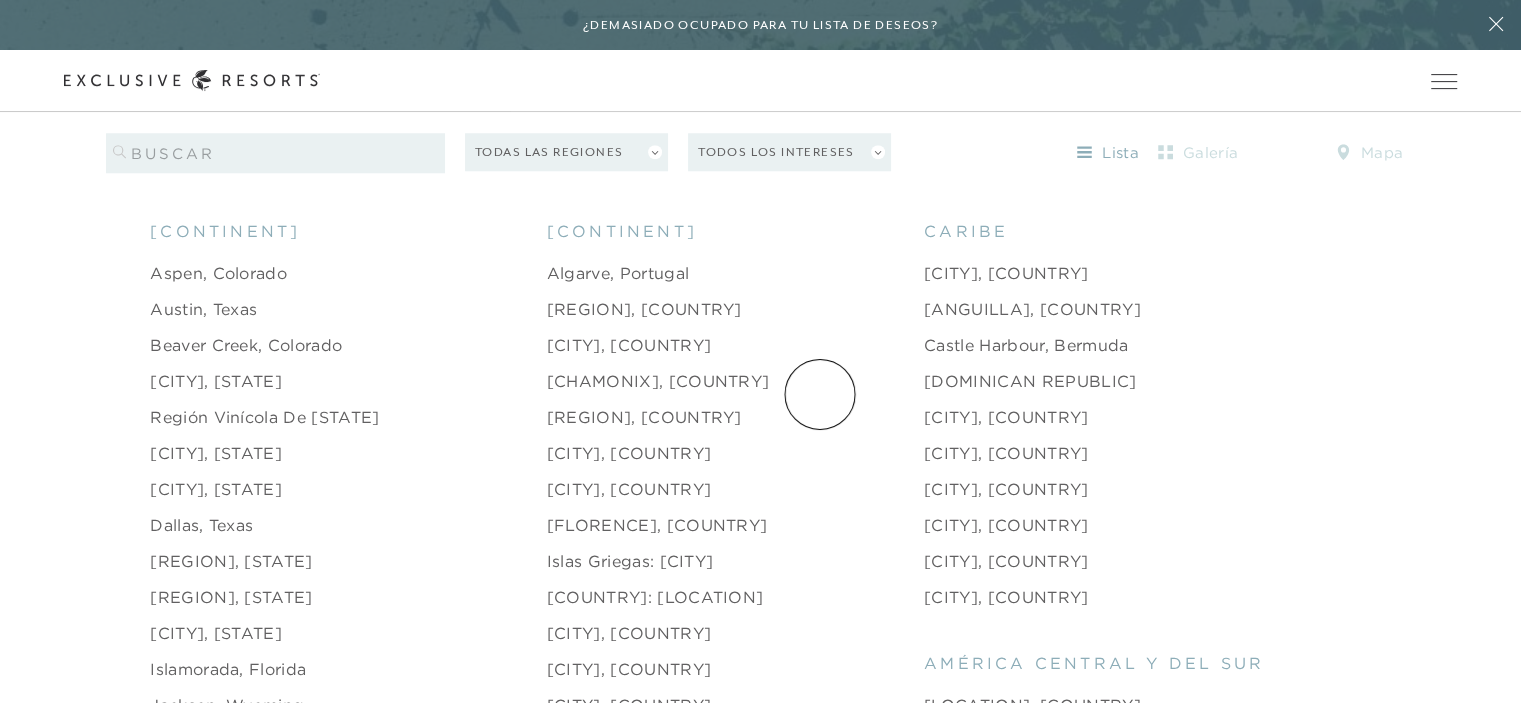 scroll, scrollTop: 2100, scrollLeft: 0, axis: vertical 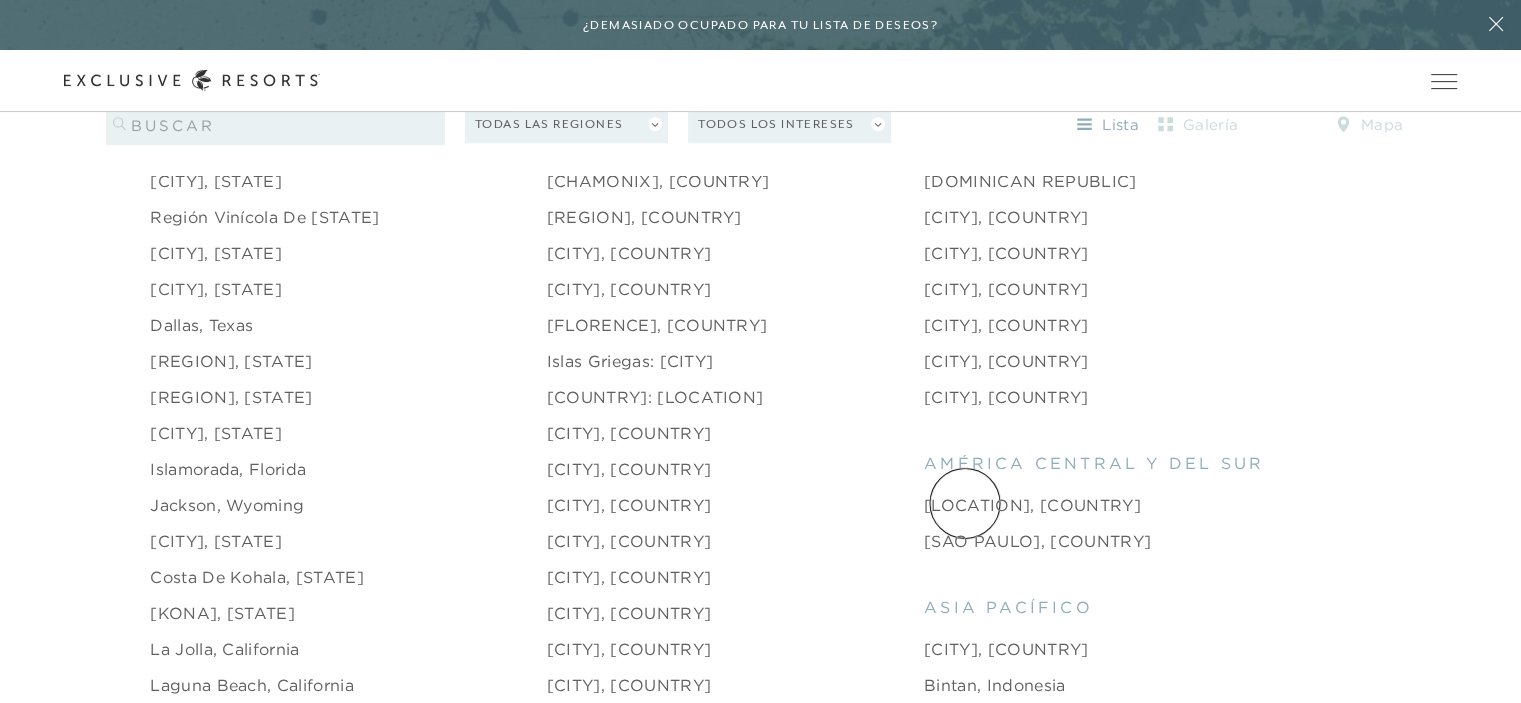click on "[LOCATION], [COUNTRY]" at bounding box center [1032, 505] 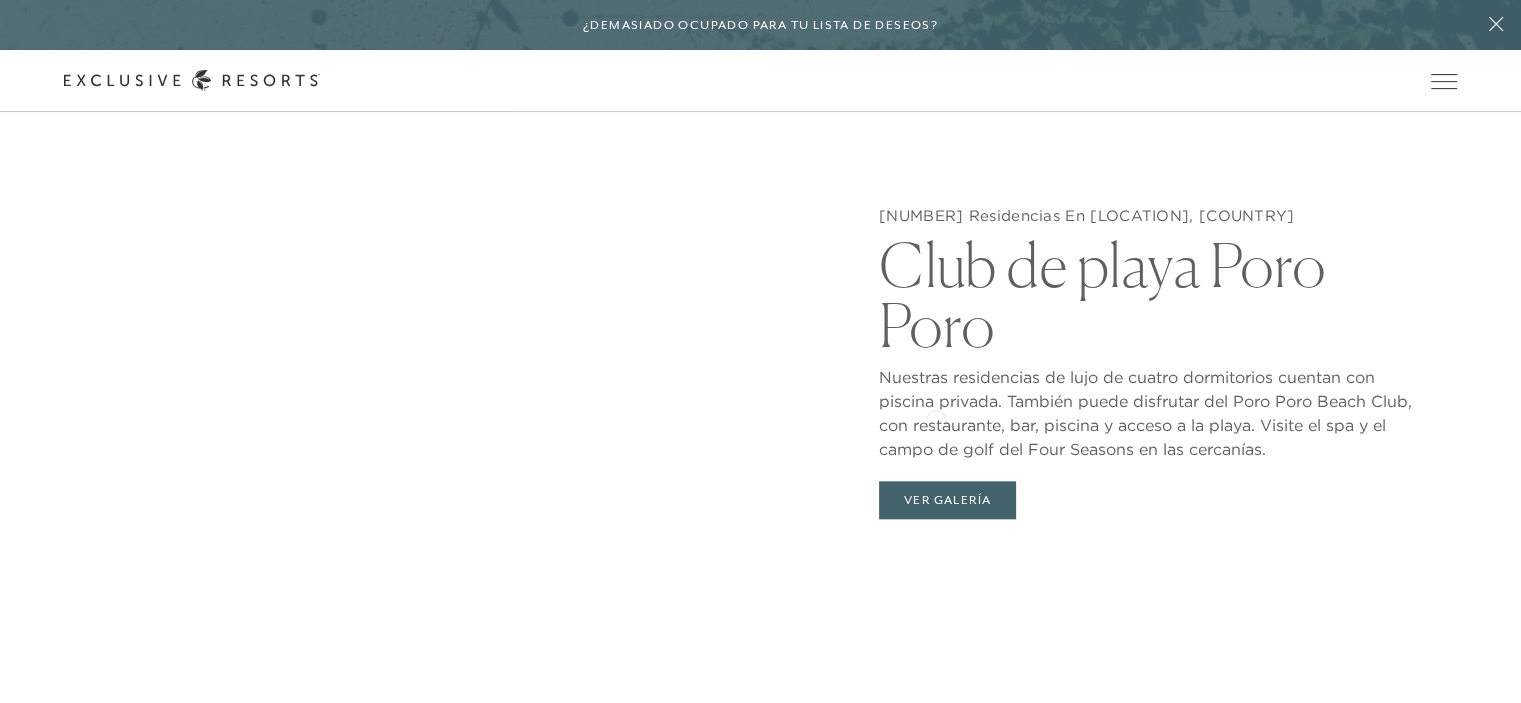 scroll, scrollTop: 2000, scrollLeft: 0, axis: vertical 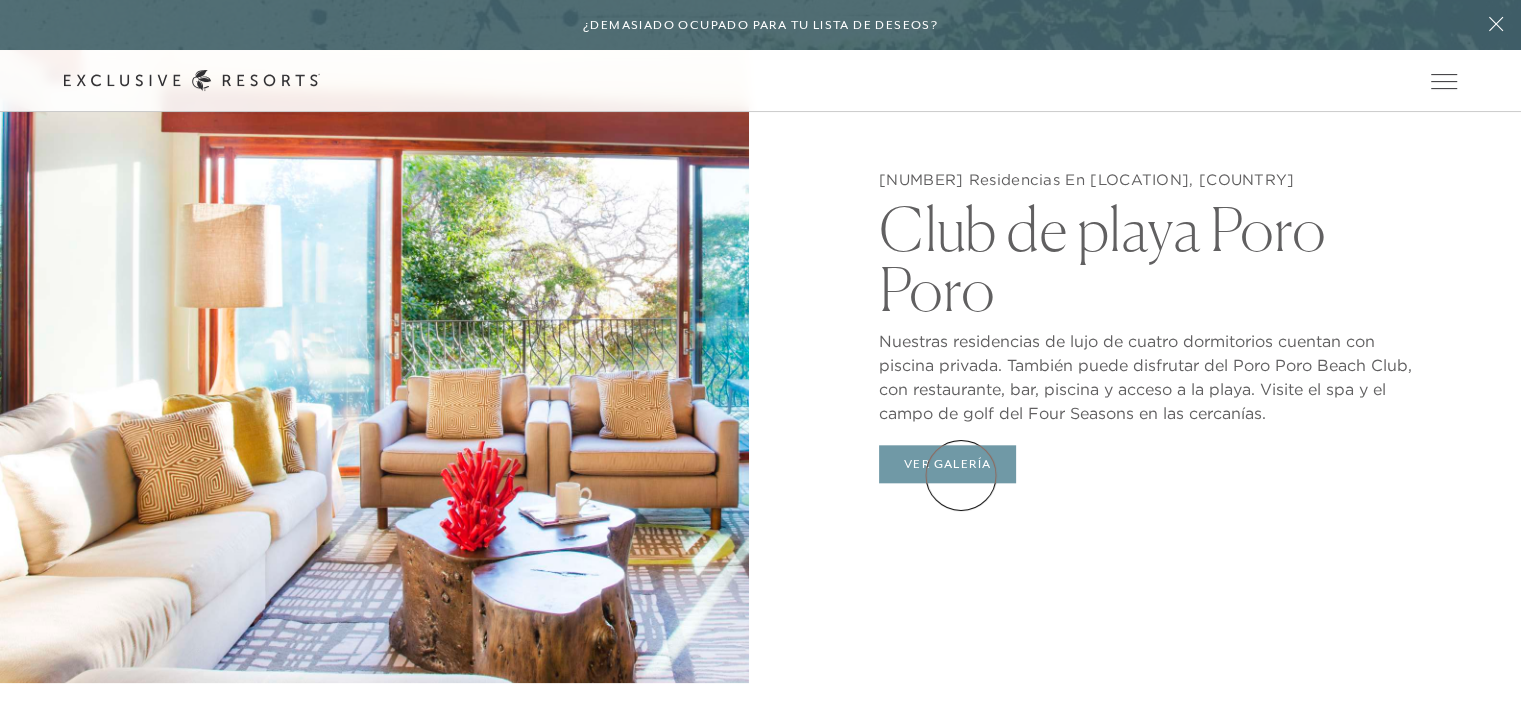 click on "Ver galería" at bounding box center (947, 464) 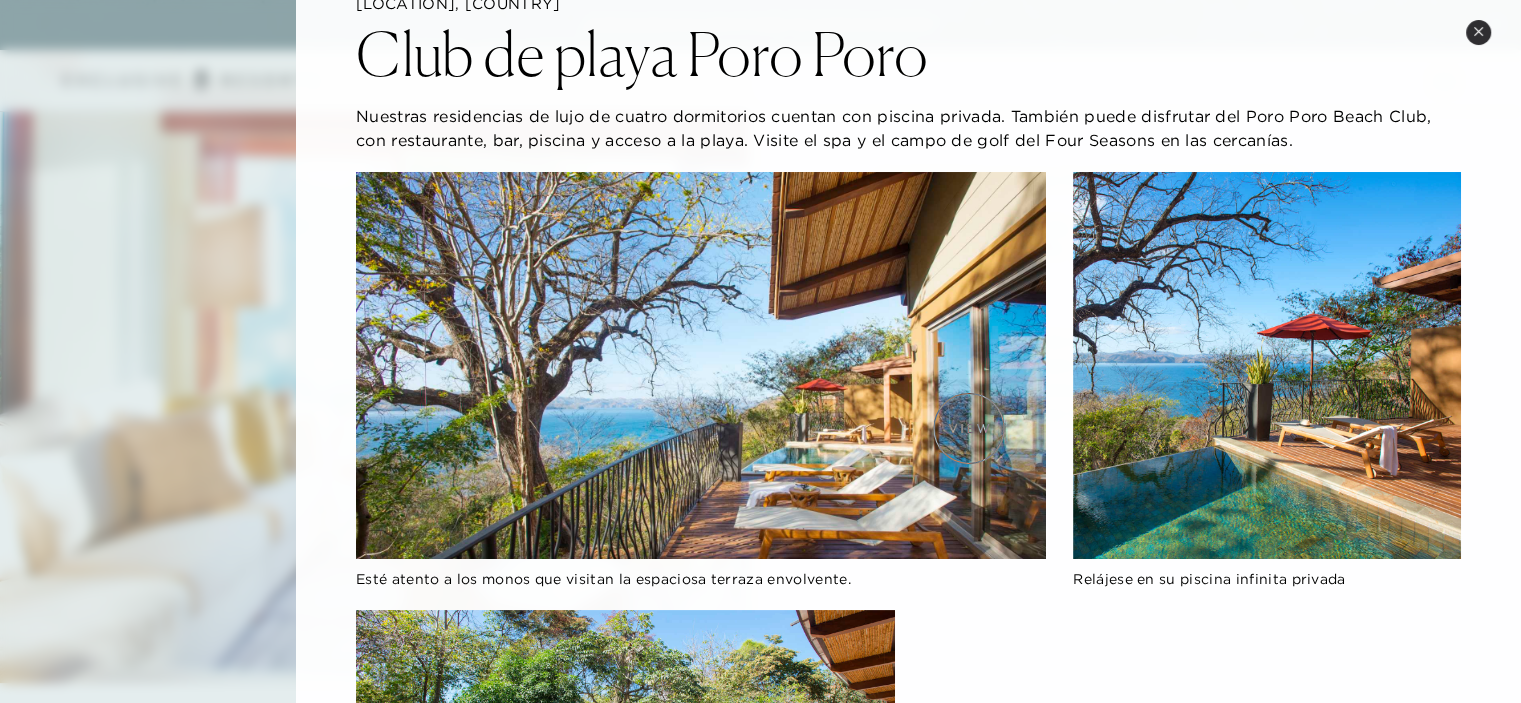 scroll, scrollTop: 0, scrollLeft: 0, axis: both 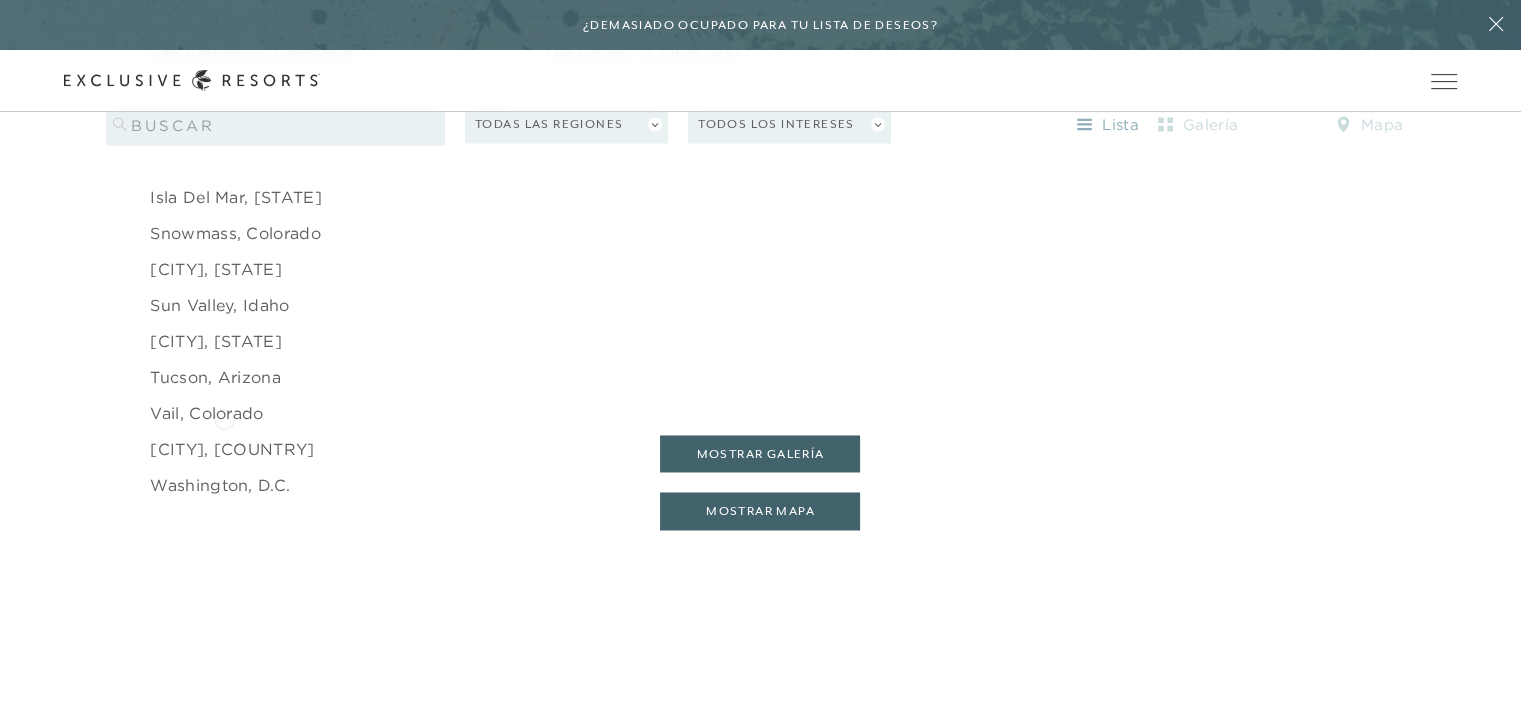 click on "Vail, Colorado" at bounding box center (206, 413) 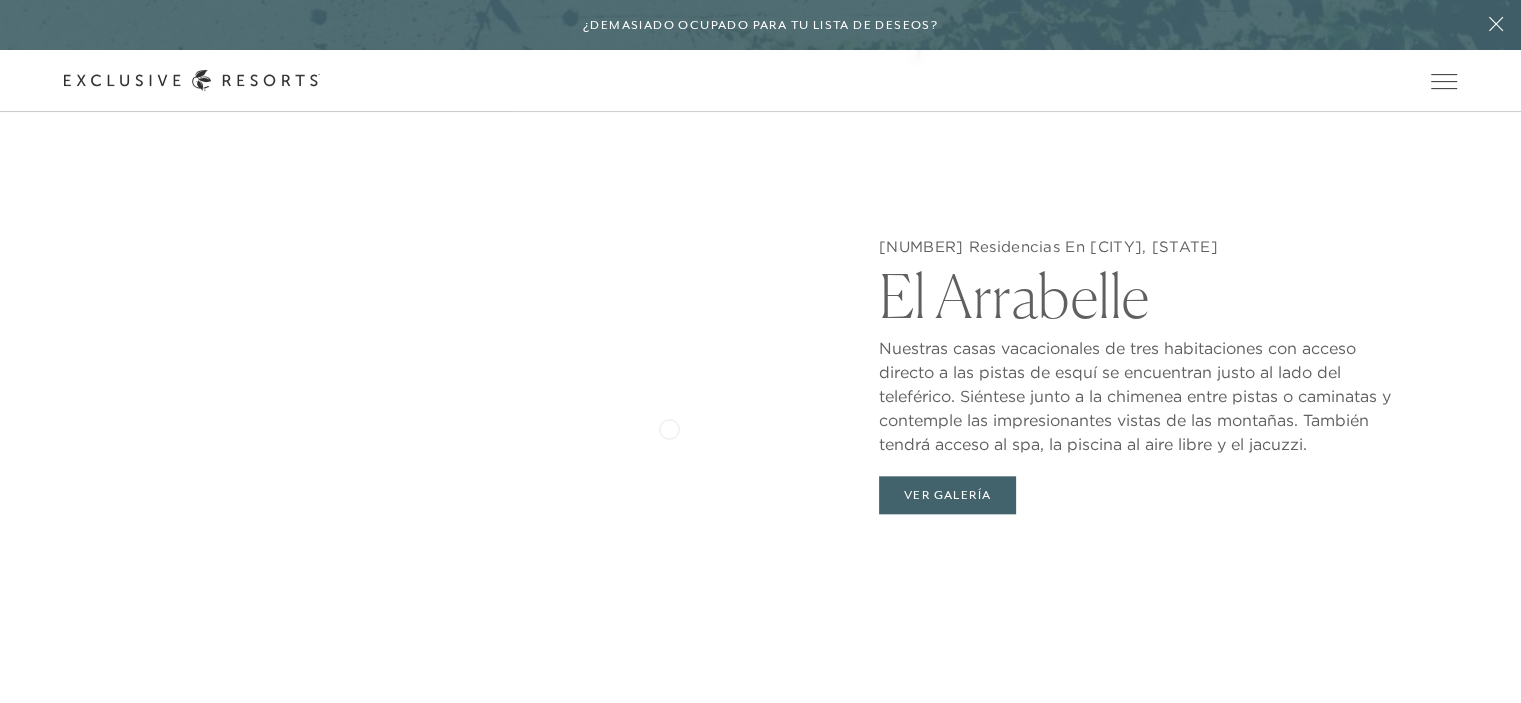 scroll, scrollTop: 2100, scrollLeft: 0, axis: vertical 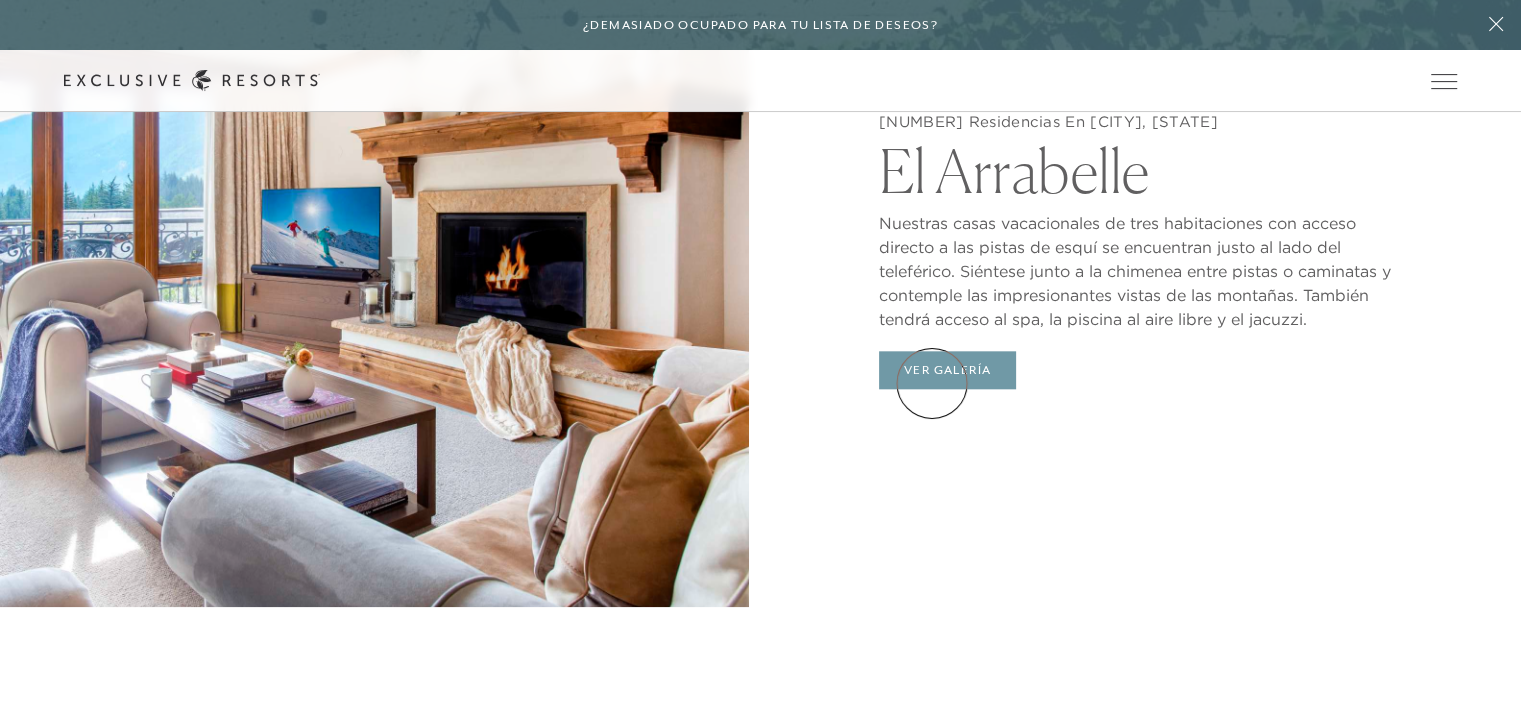 click on "Ver galería" at bounding box center [947, 370] 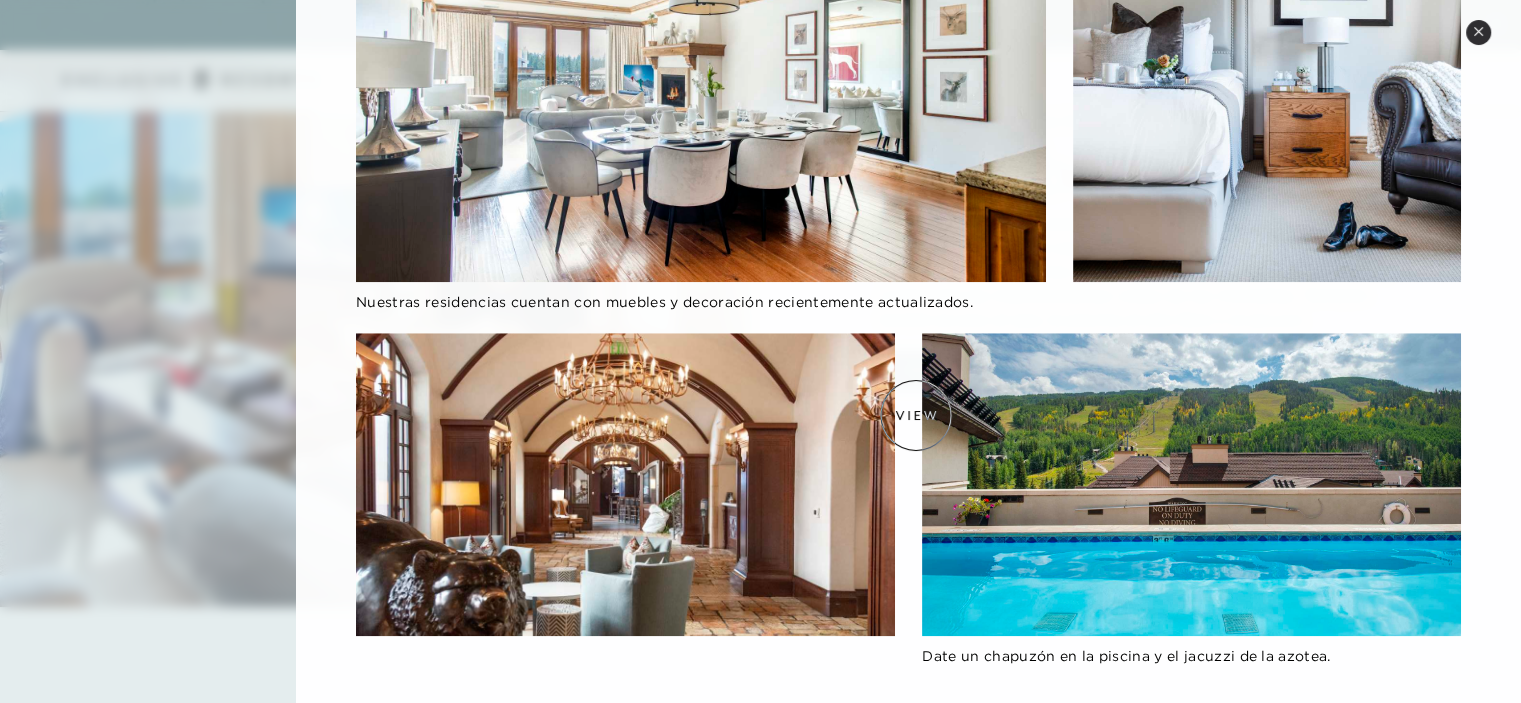 scroll, scrollTop: 1764, scrollLeft: 0, axis: vertical 